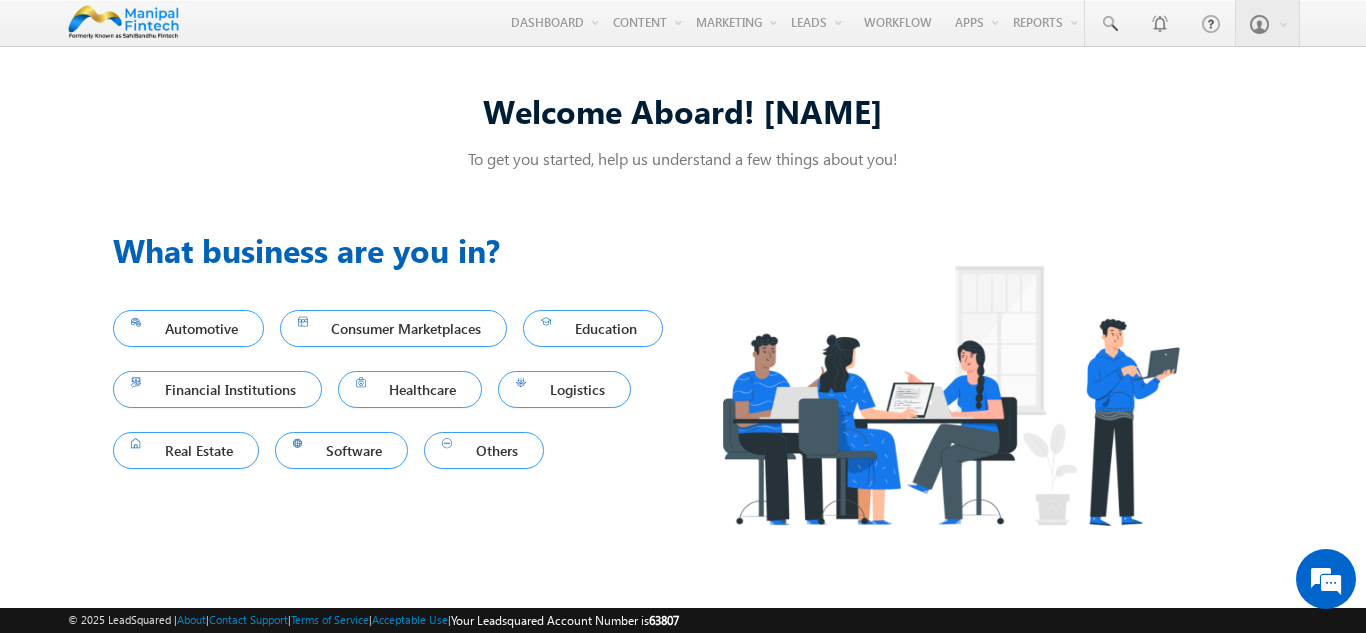 scroll, scrollTop: 0, scrollLeft: 0, axis: both 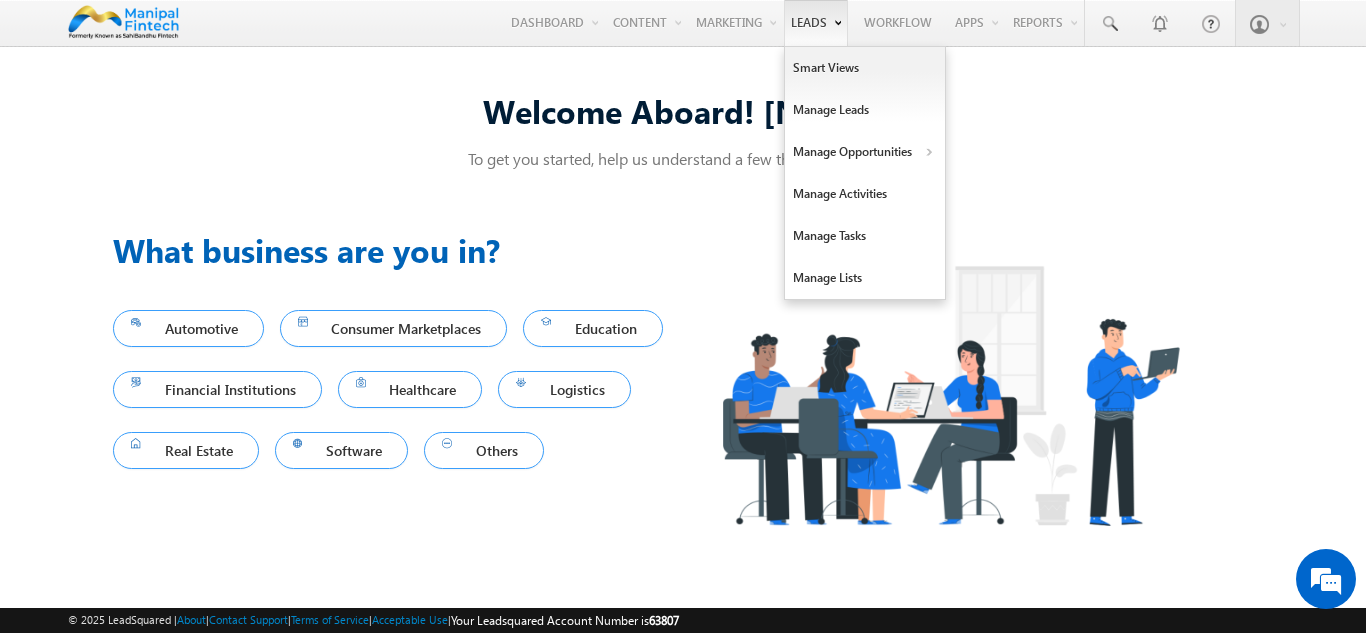 click on "Leads" at bounding box center [816, 23] 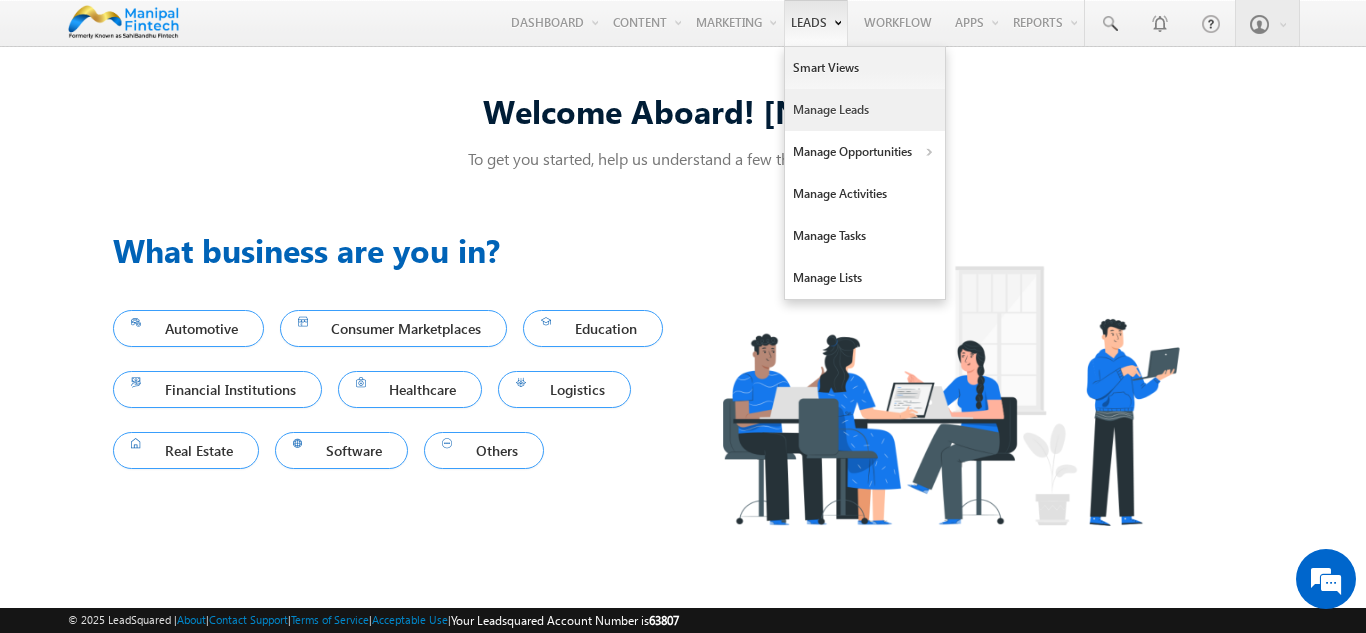 click on "Manage Leads" at bounding box center (865, 110) 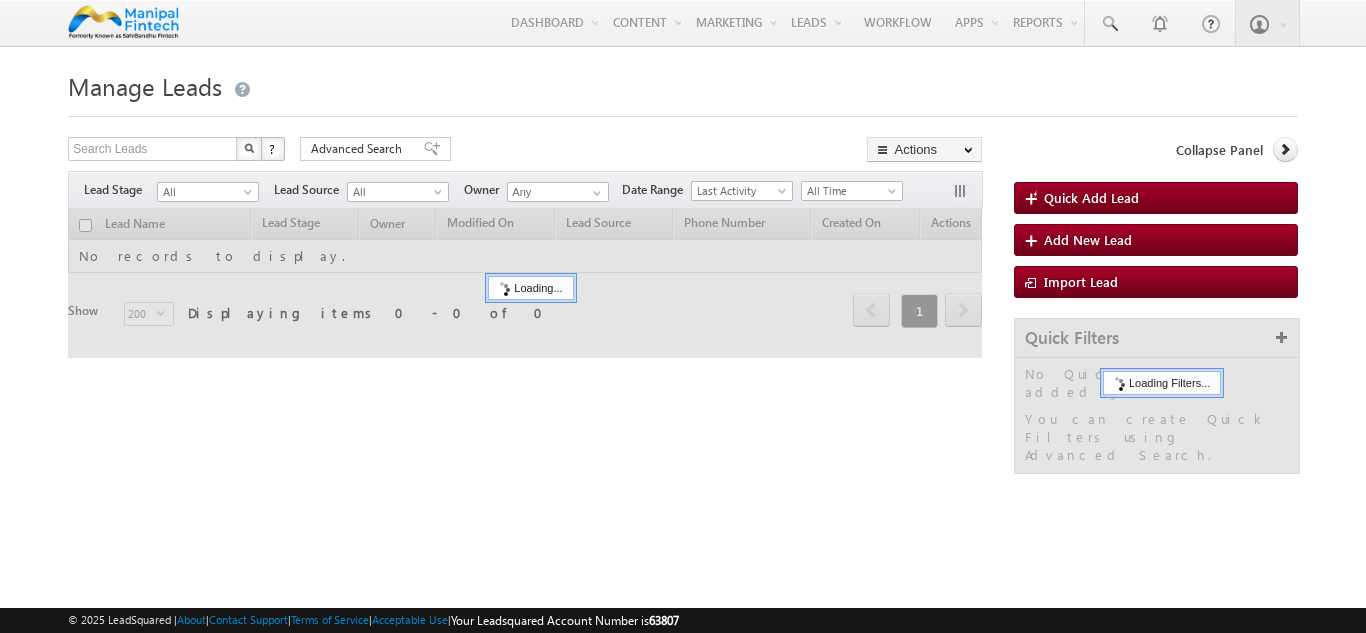 scroll, scrollTop: 0, scrollLeft: 0, axis: both 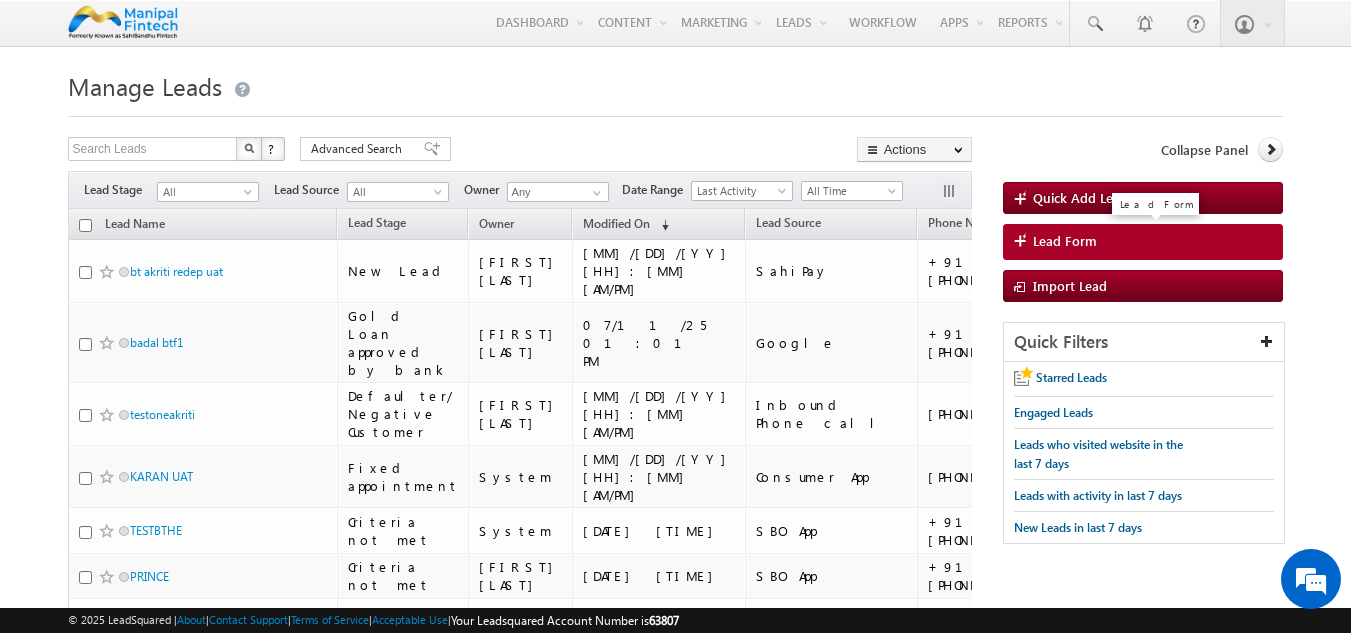 click on "Lead Form" at bounding box center [1065, 241] 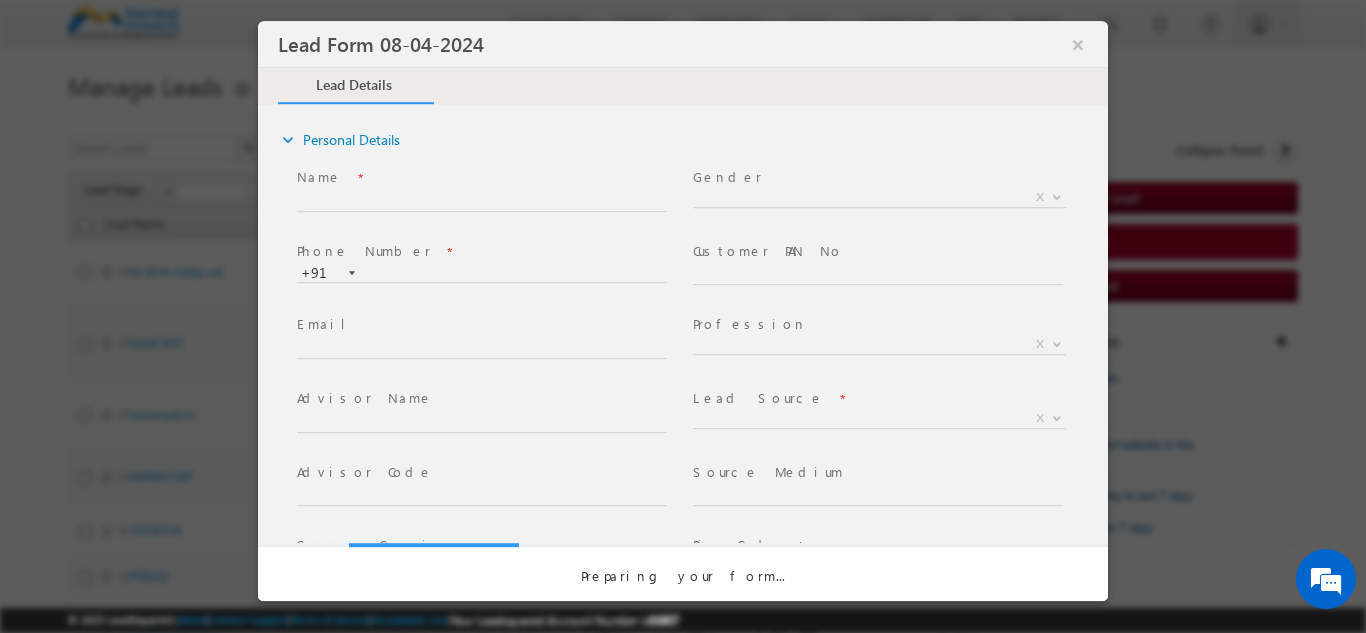 select on "Open" 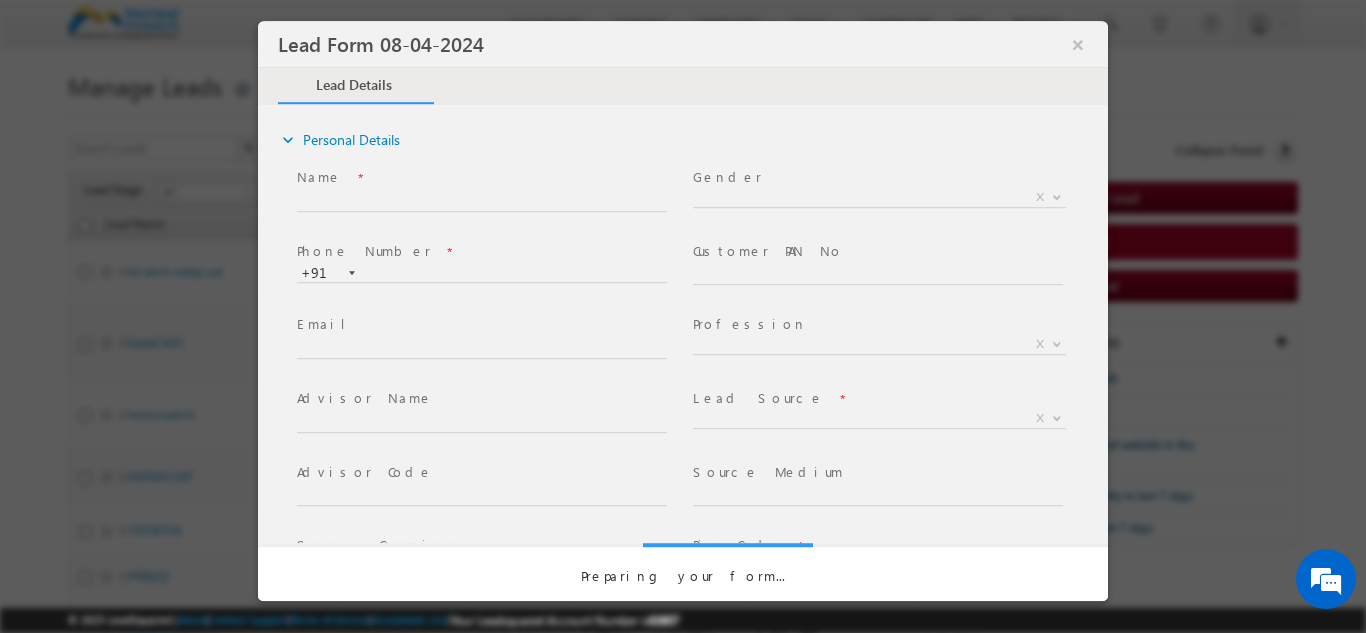 scroll, scrollTop: 0, scrollLeft: 0, axis: both 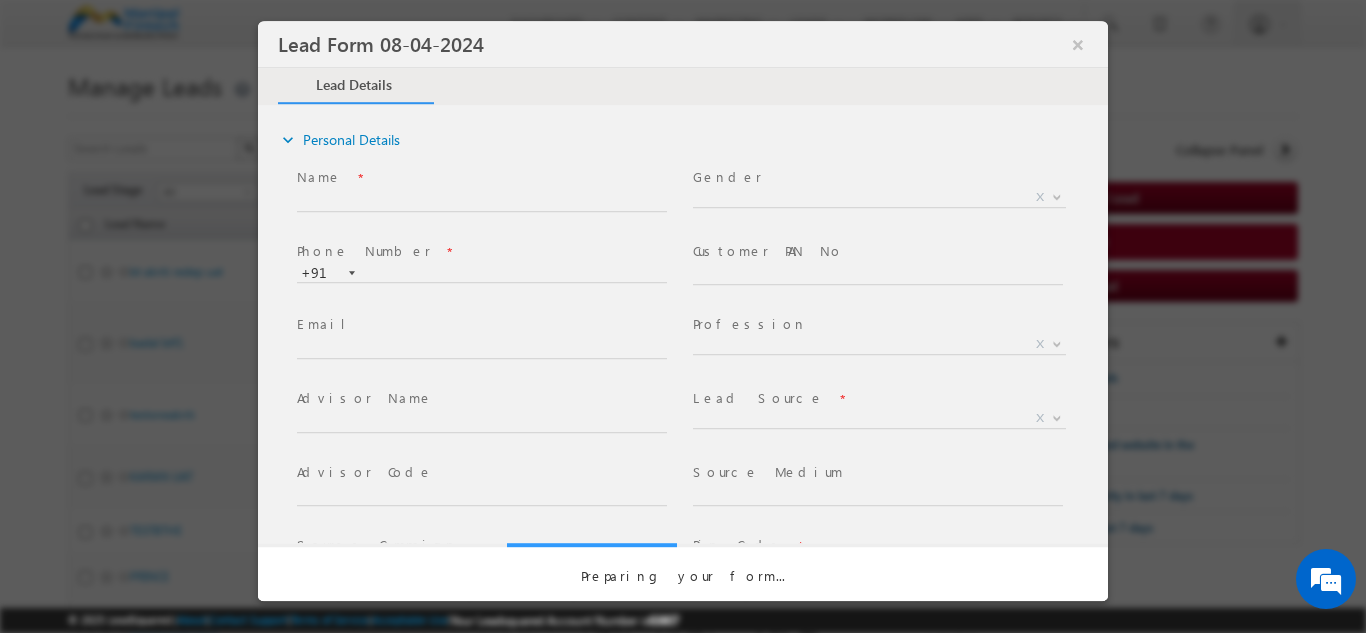 select on "Prospecting" 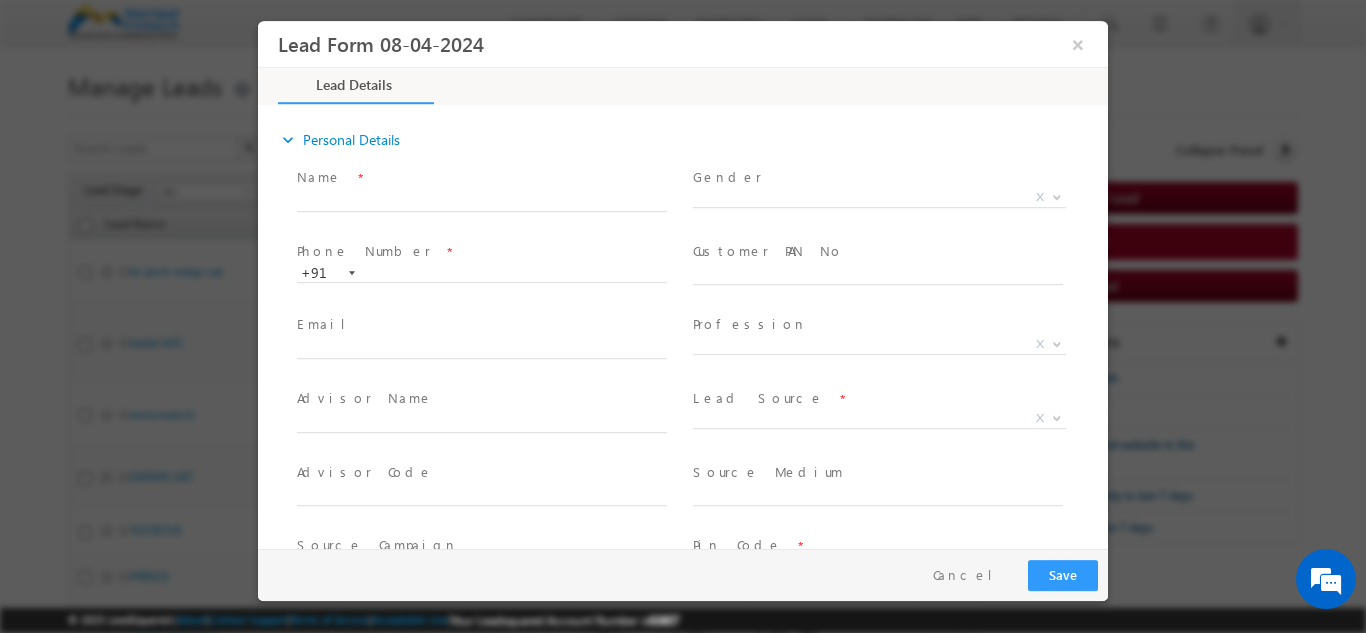 click at bounding box center (481, 442) 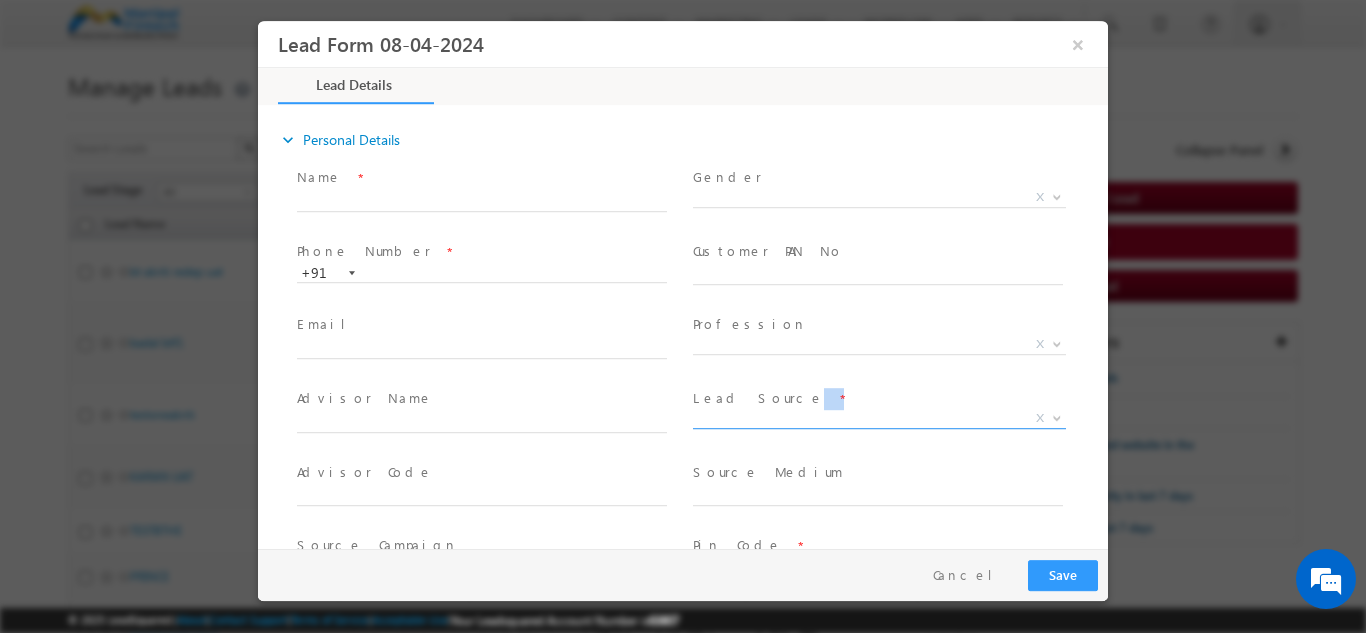 drag, startPoint x: 911, startPoint y: 470, endPoint x: 743, endPoint y: 423, distance: 174.45056 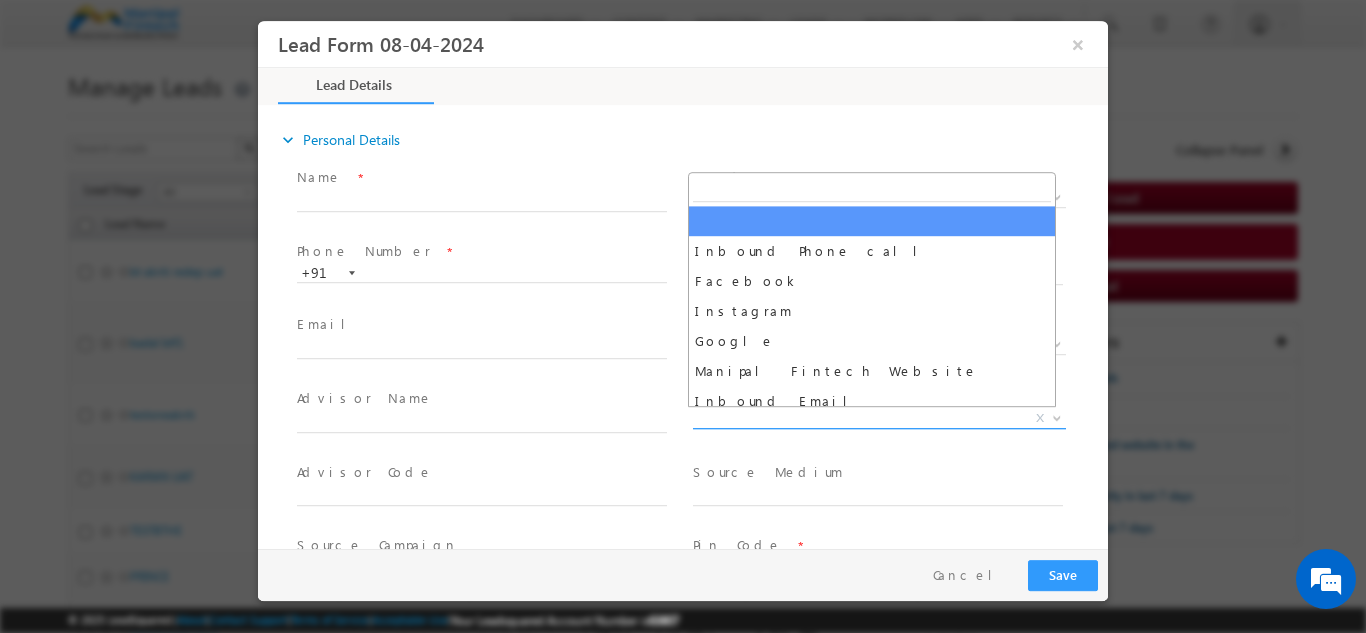 click on "X" at bounding box center [879, 418] 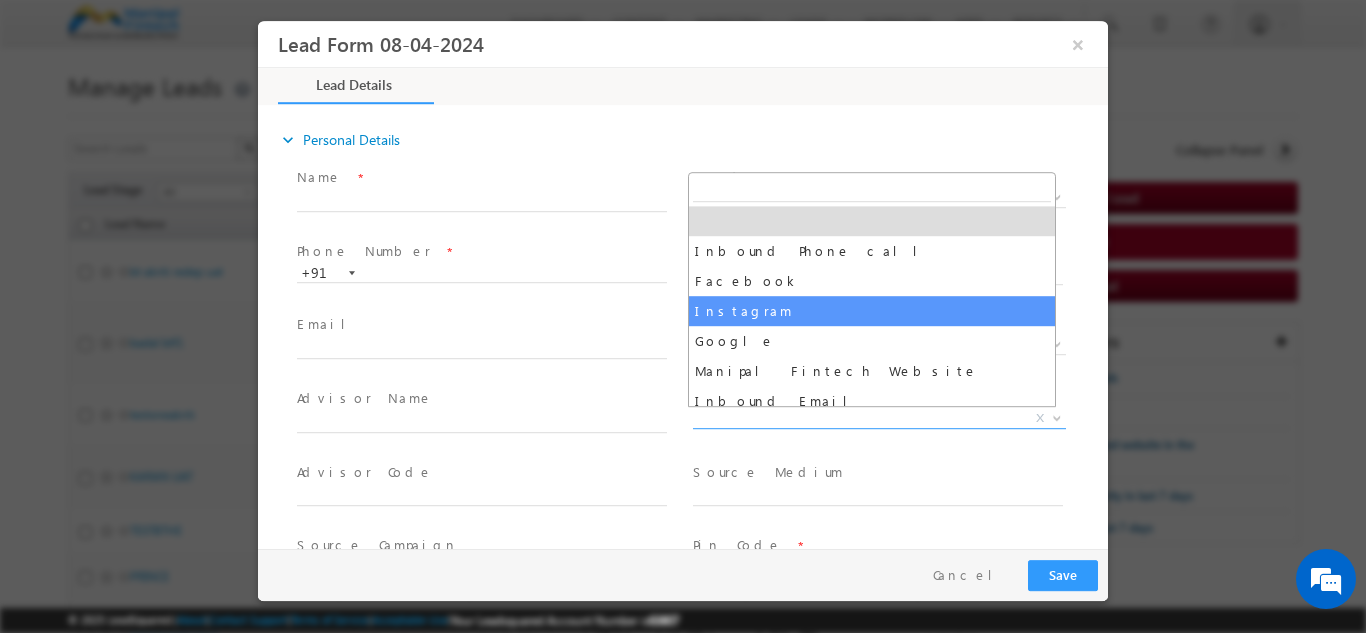 type on "[DATE] [TIME]" 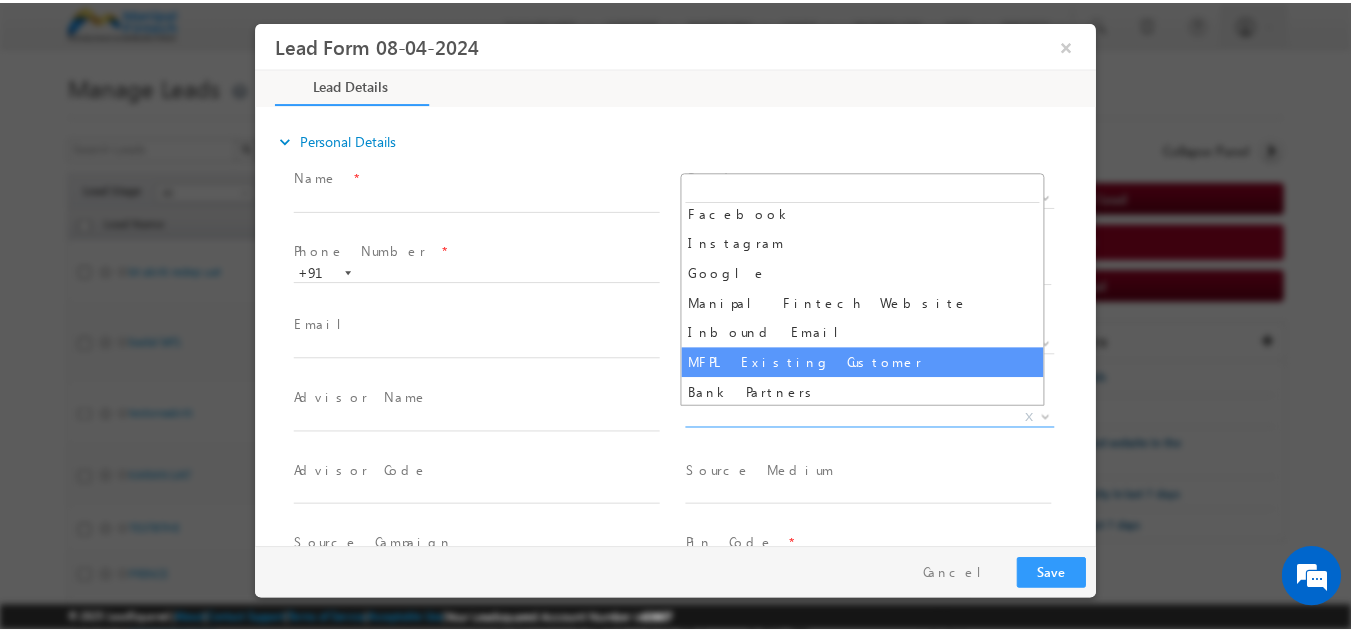 scroll, scrollTop: 65, scrollLeft: 0, axis: vertical 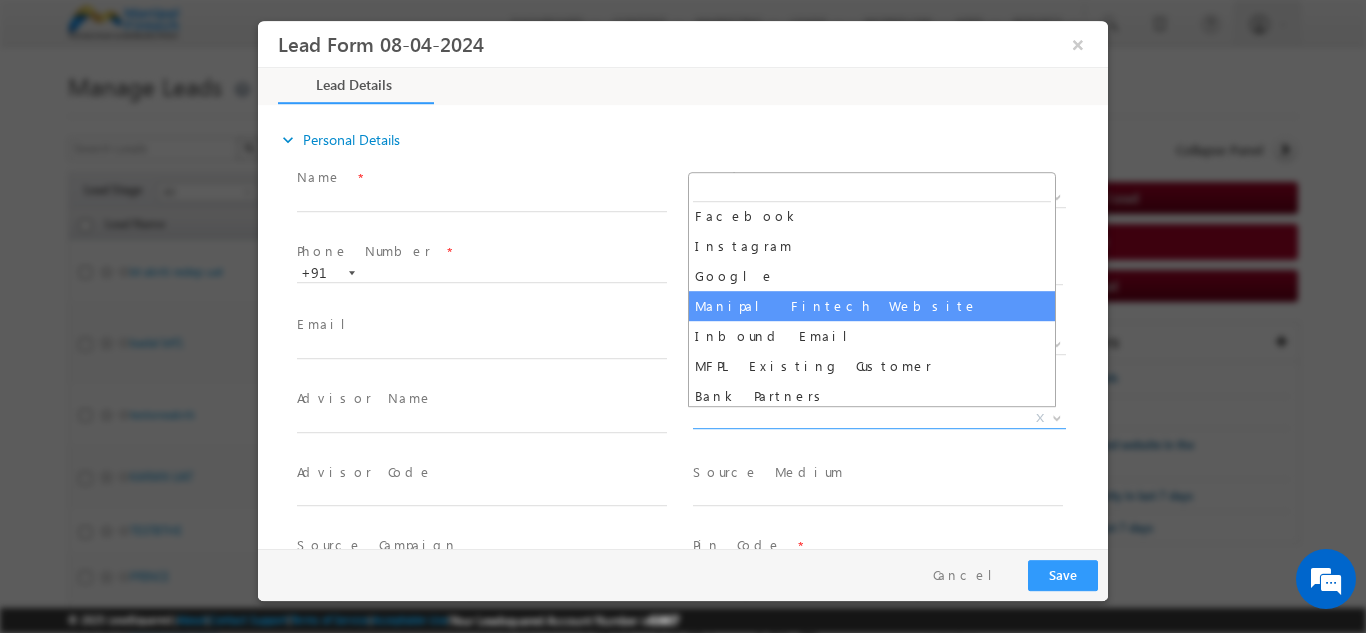 select on "Manipal Fintech Website" 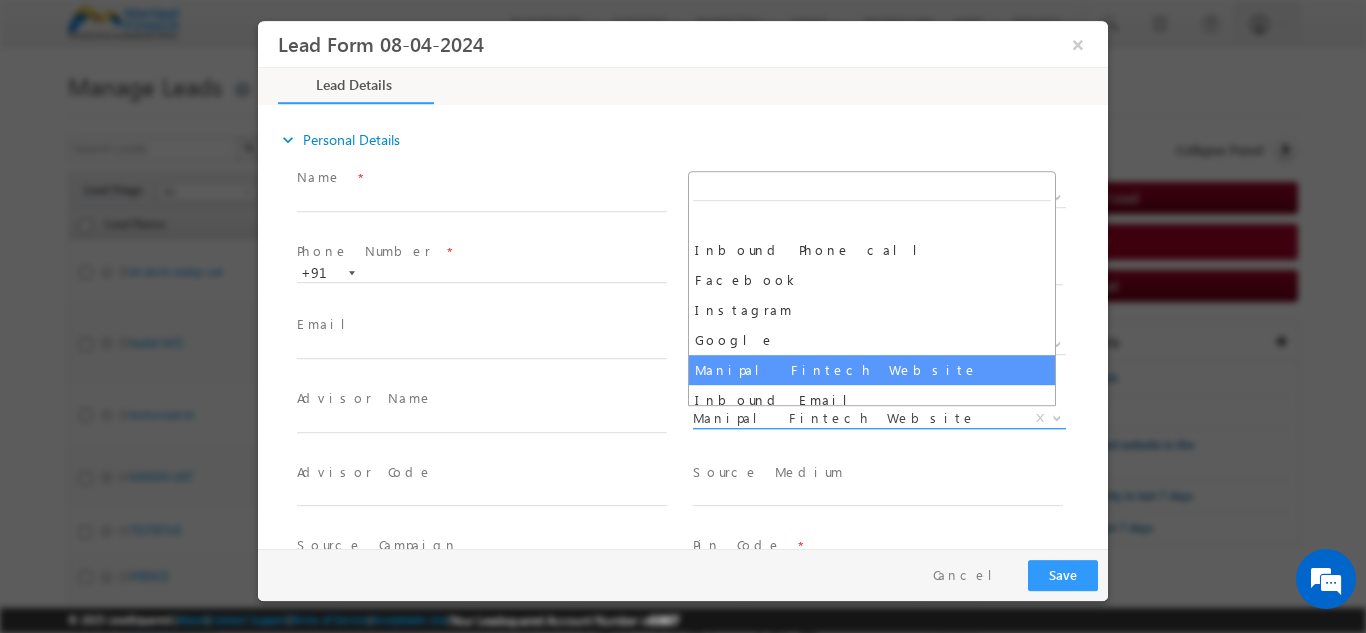 click on "Manipal Fintech Website" at bounding box center [855, 417] 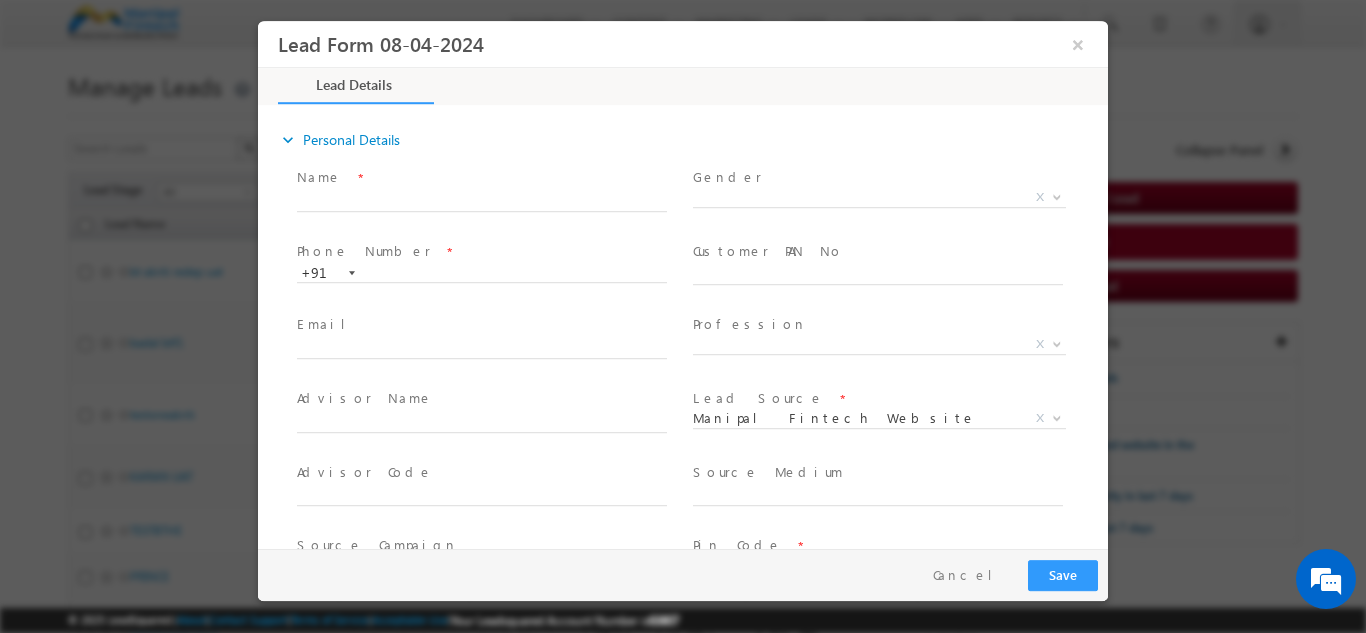 click on "Lead Details 9% Completed" at bounding box center [683, 87] 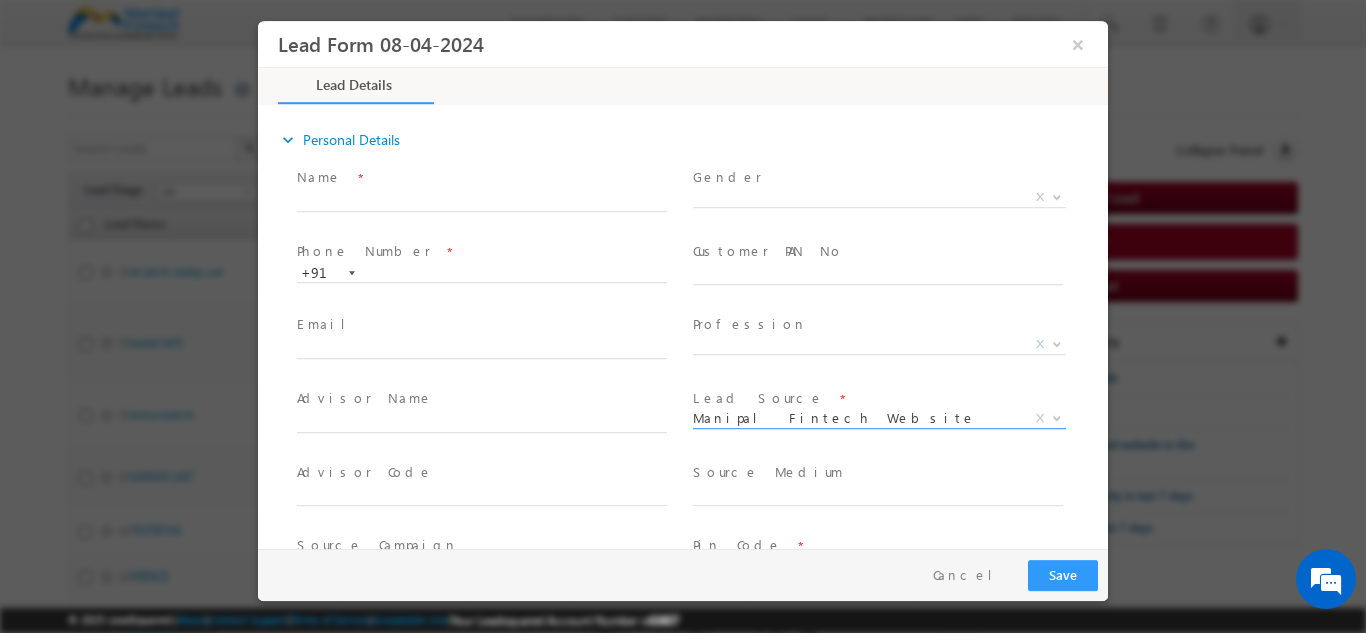 click on "Manipal Fintech Website" at bounding box center (855, 417) 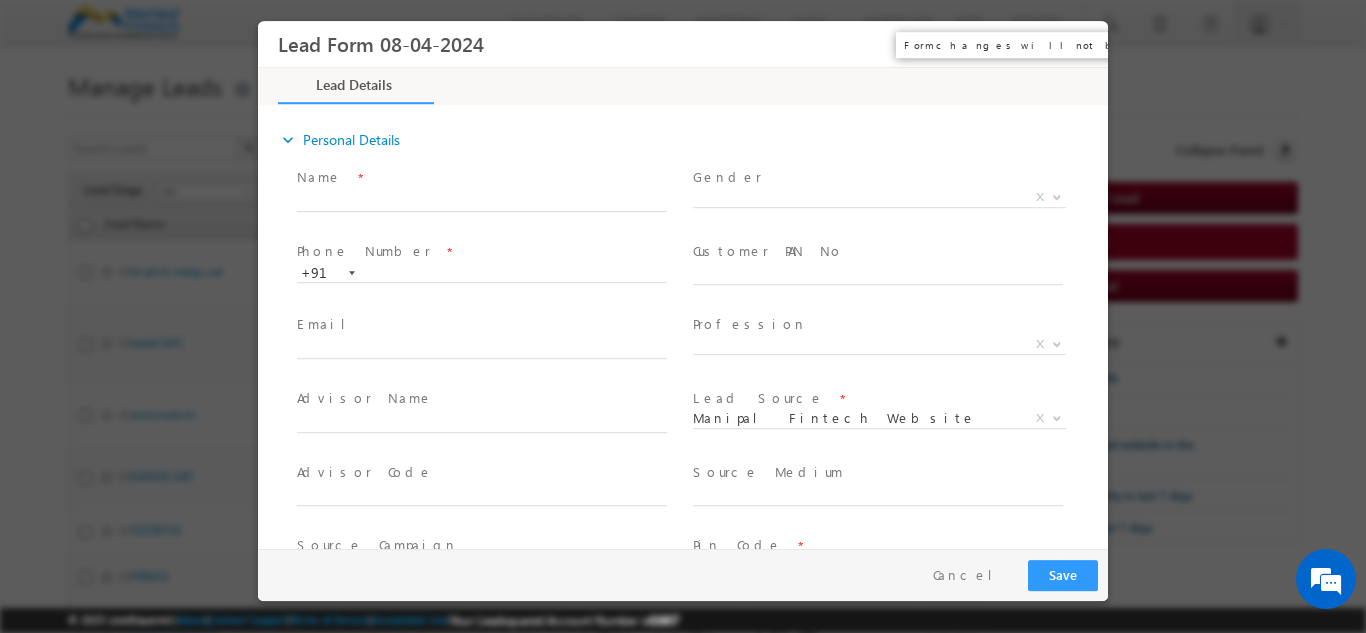click on "×" at bounding box center (1078, 43) 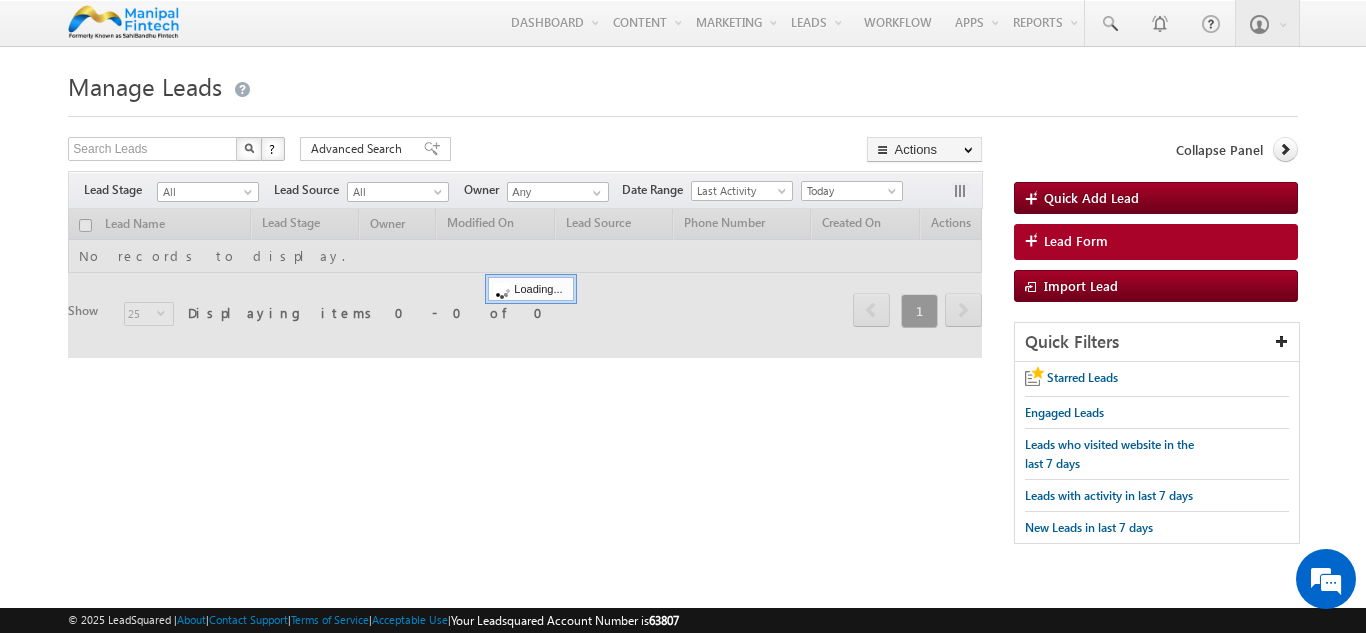 scroll, scrollTop: 0, scrollLeft: 0, axis: both 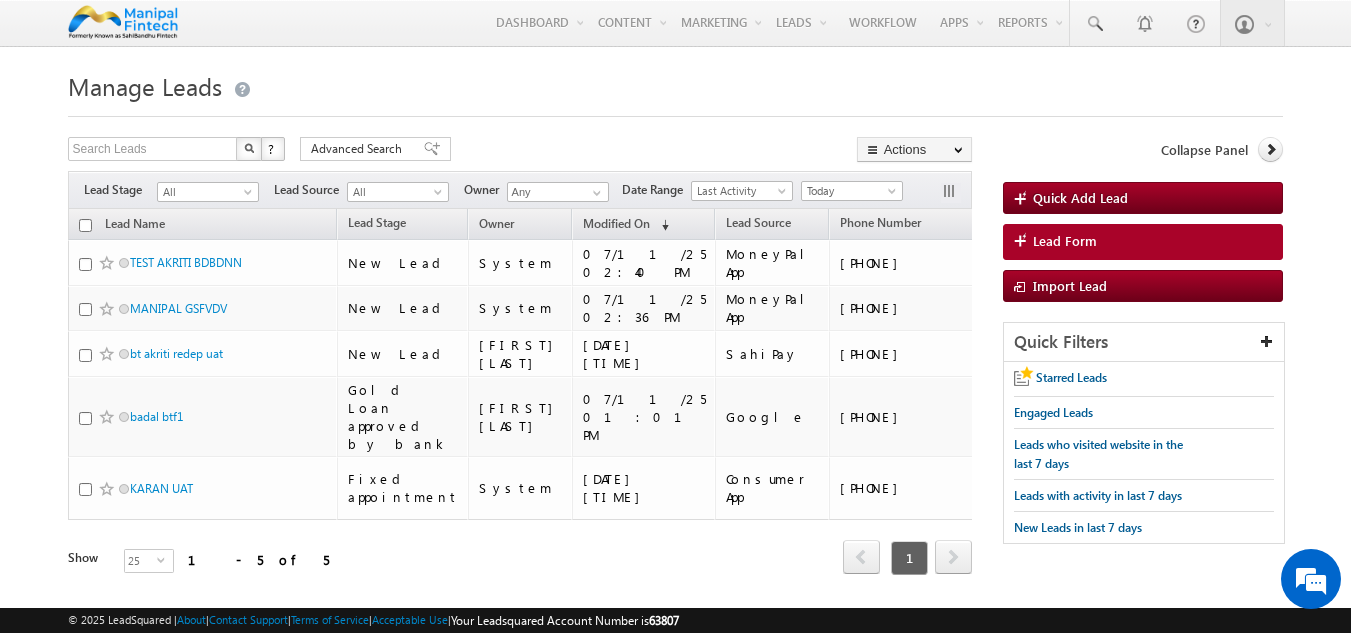 click on "Lead Form" at bounding box center [1065, 241] 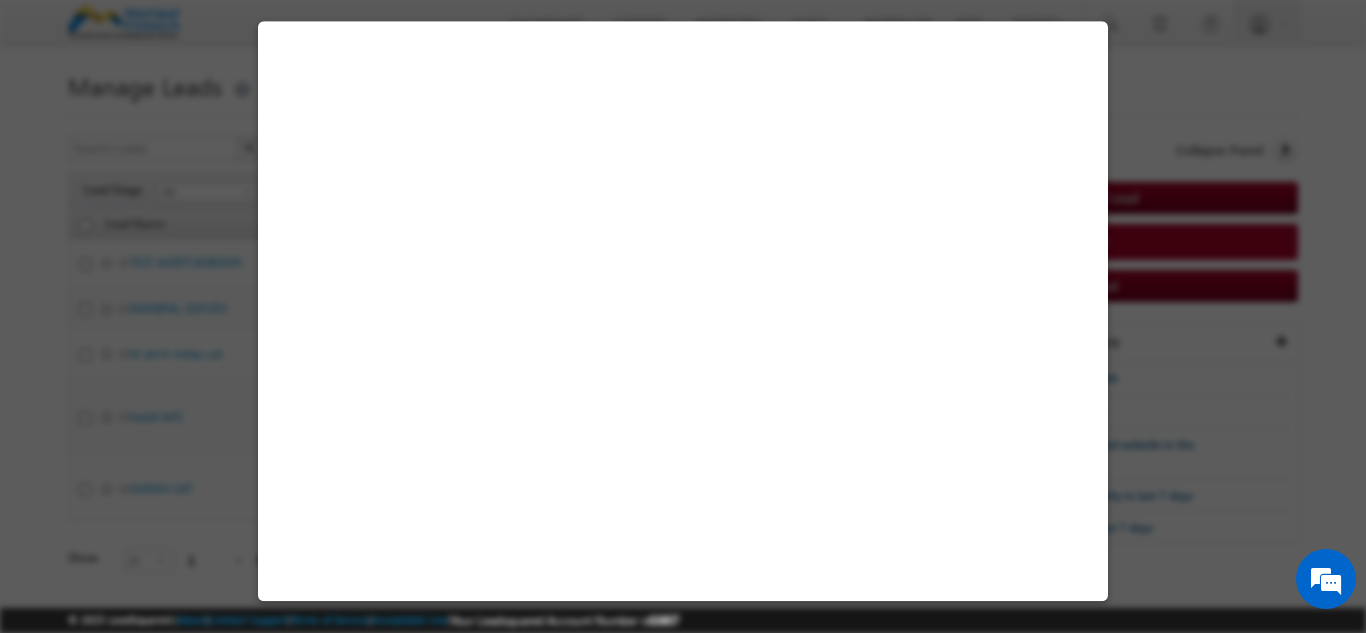 select on "Open" 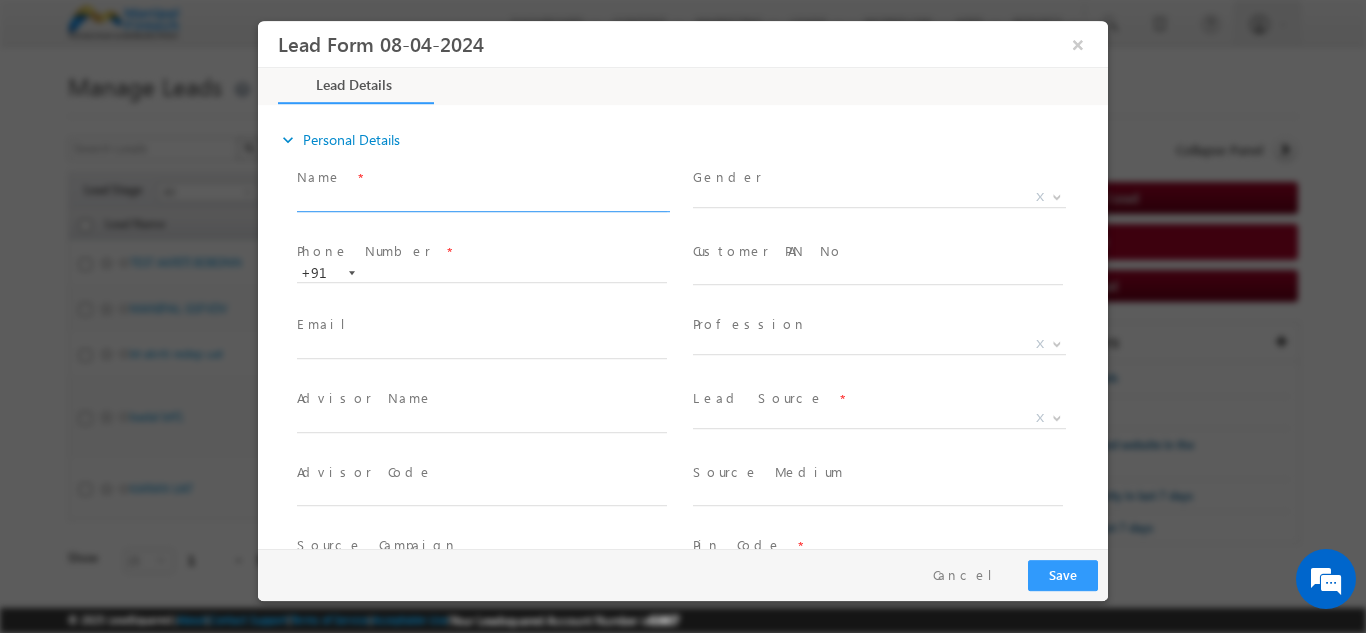 scroll, scrollTop: 0, scrollLeft: 0, axis: both 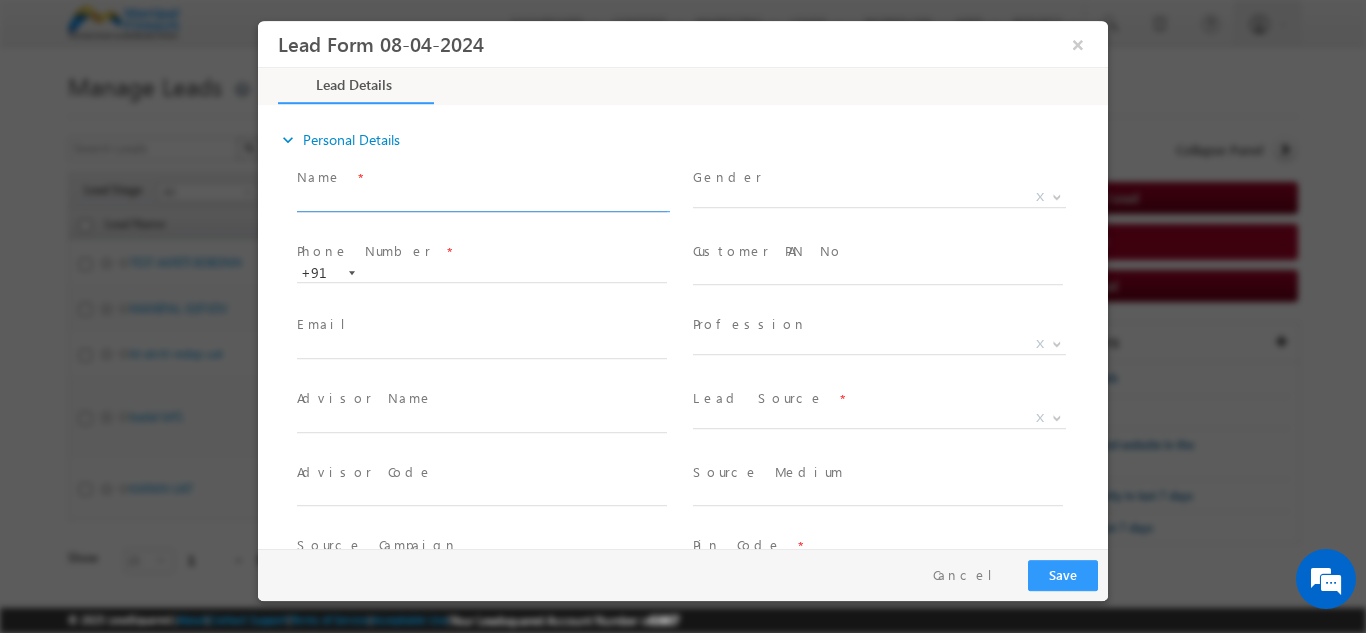click at bounding box center (482, 201) 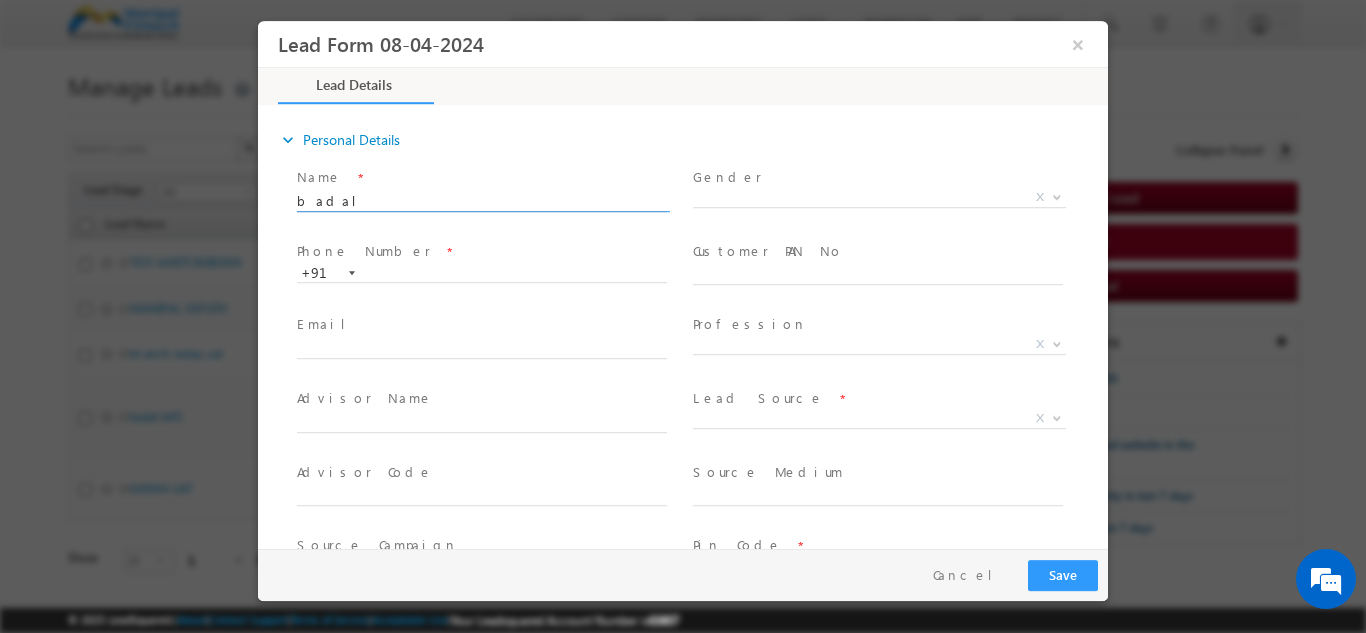 scroll, scrollTop: 0, scrollLeft: 0, axis: both 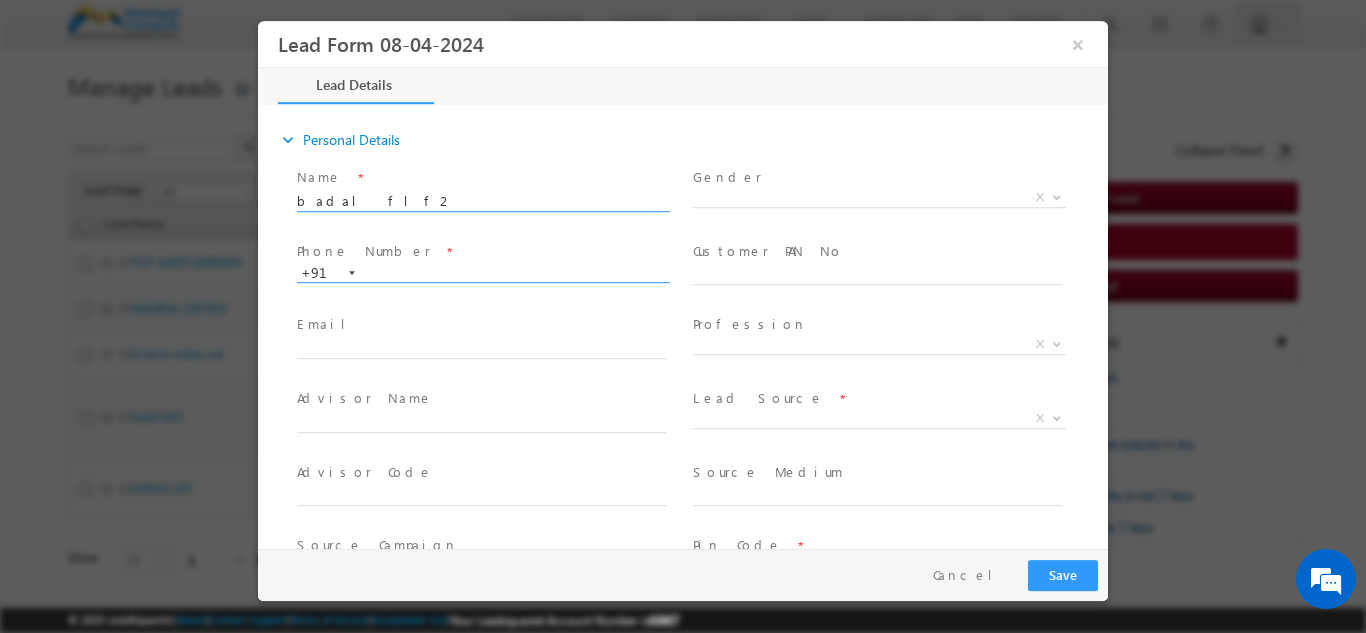 type on "badal flf2" 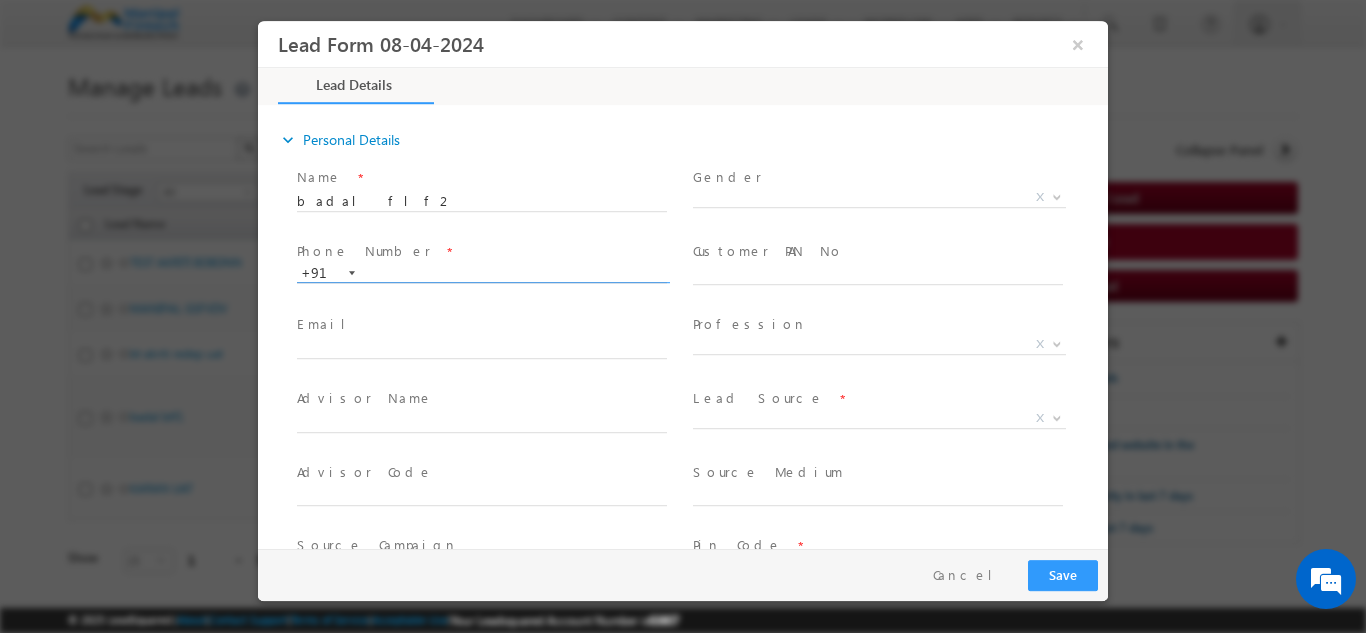 click at bounding box center (482, 273) 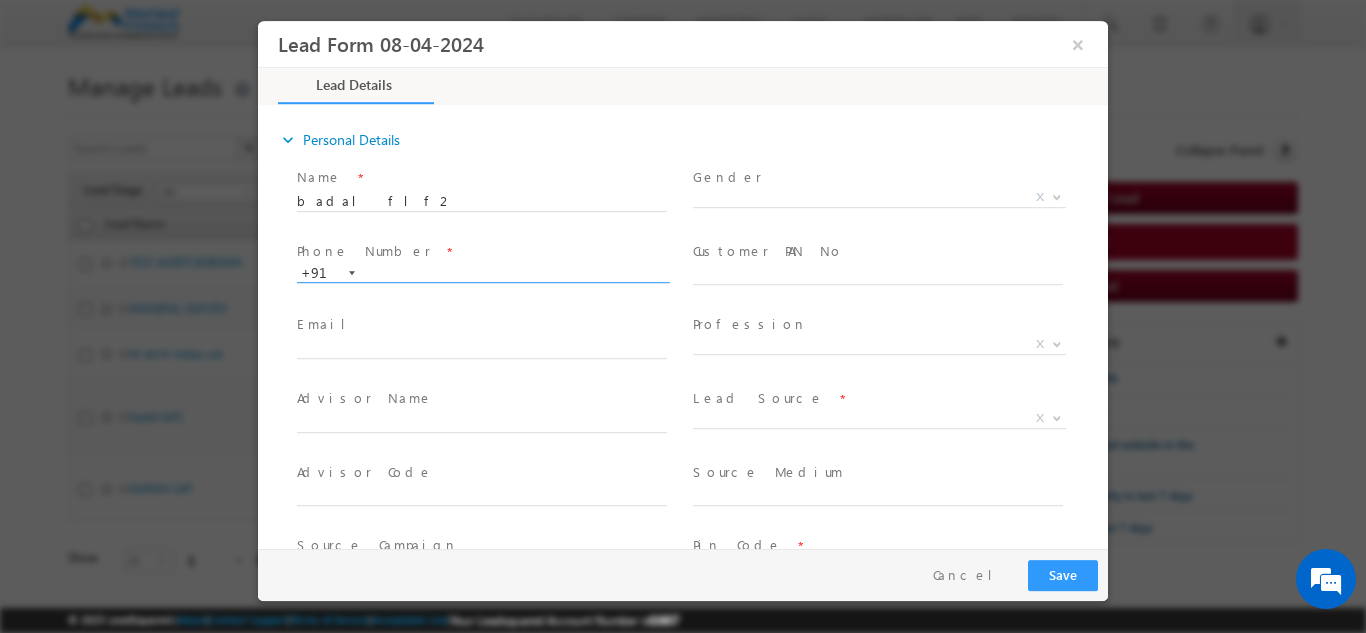 paste on "7881131220" 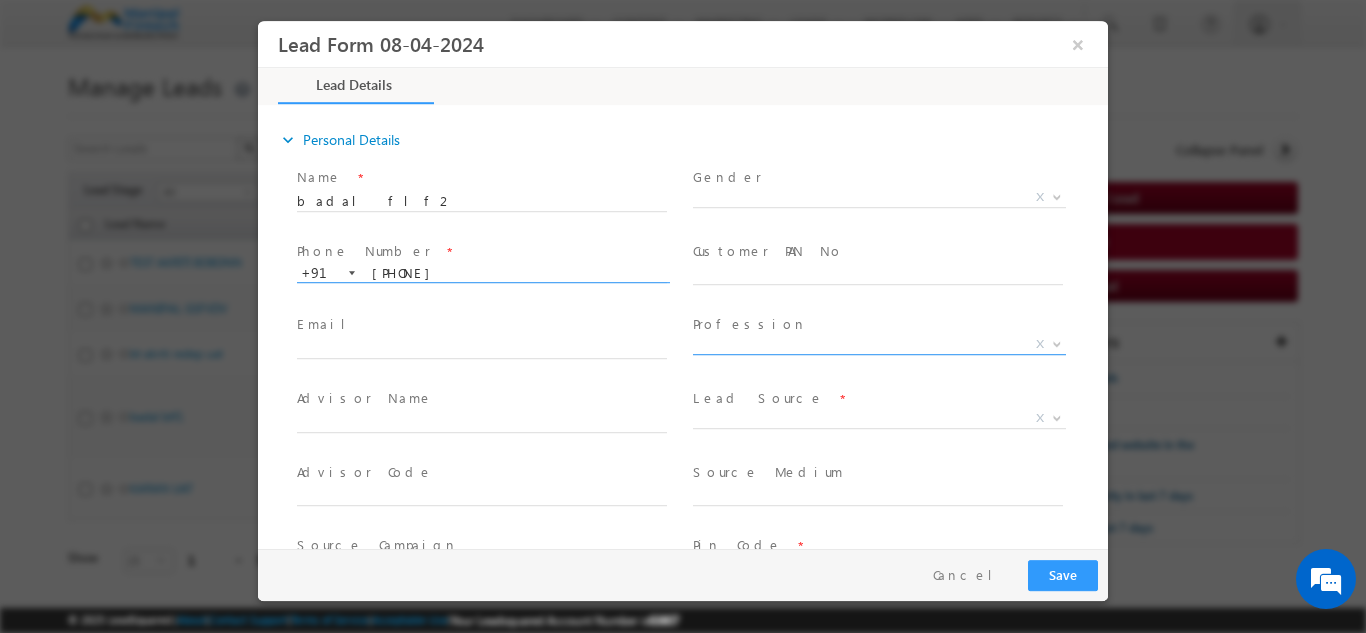 type on "7881131220" 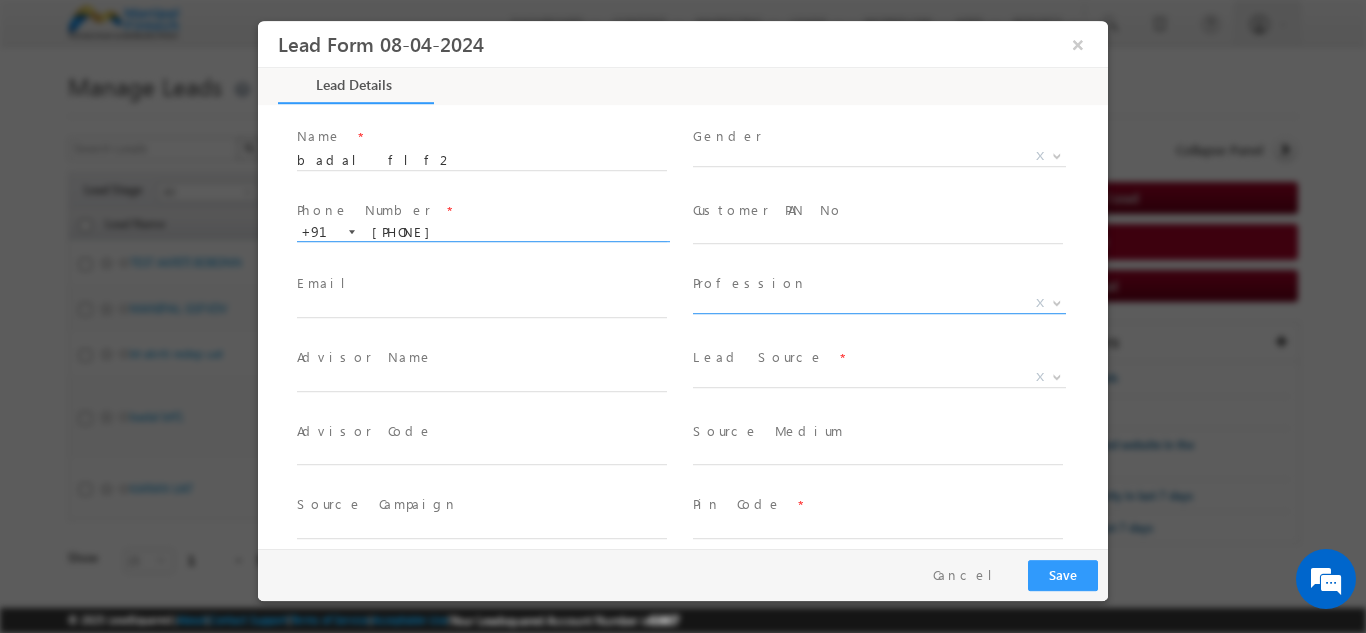 scroll, scrollTop: 42, scrollLeft: 0, axis: vertical 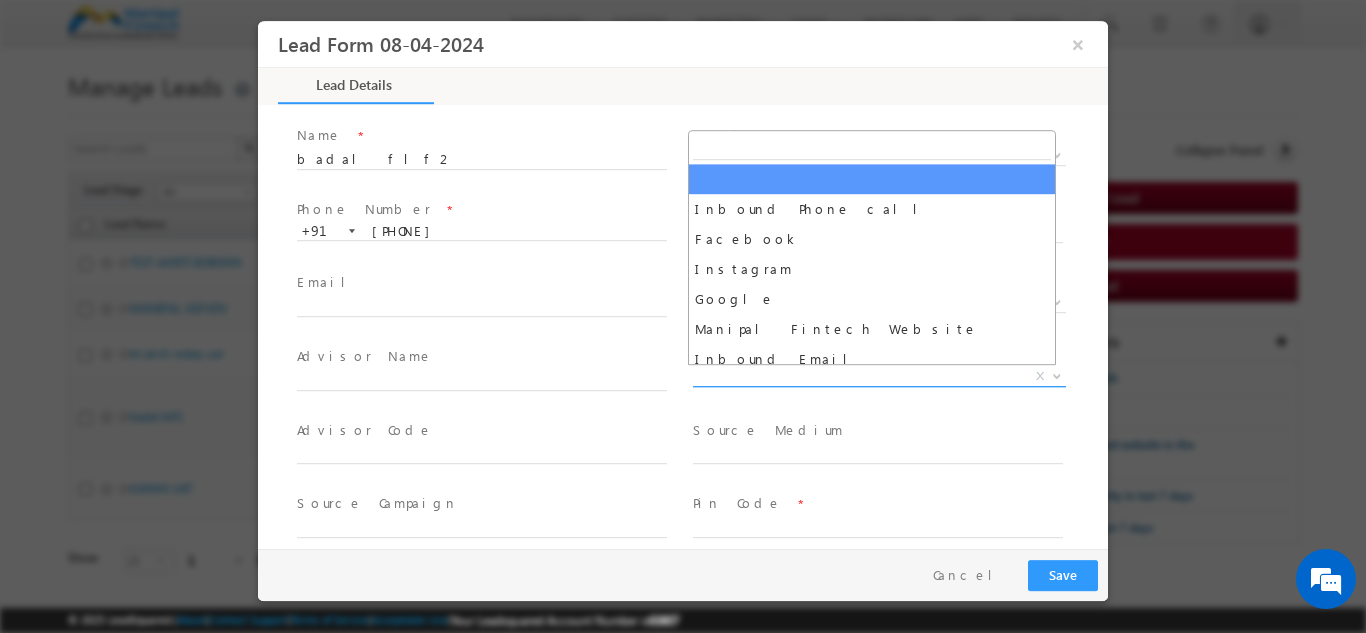 click on "X" at bounding box center [879, 376] 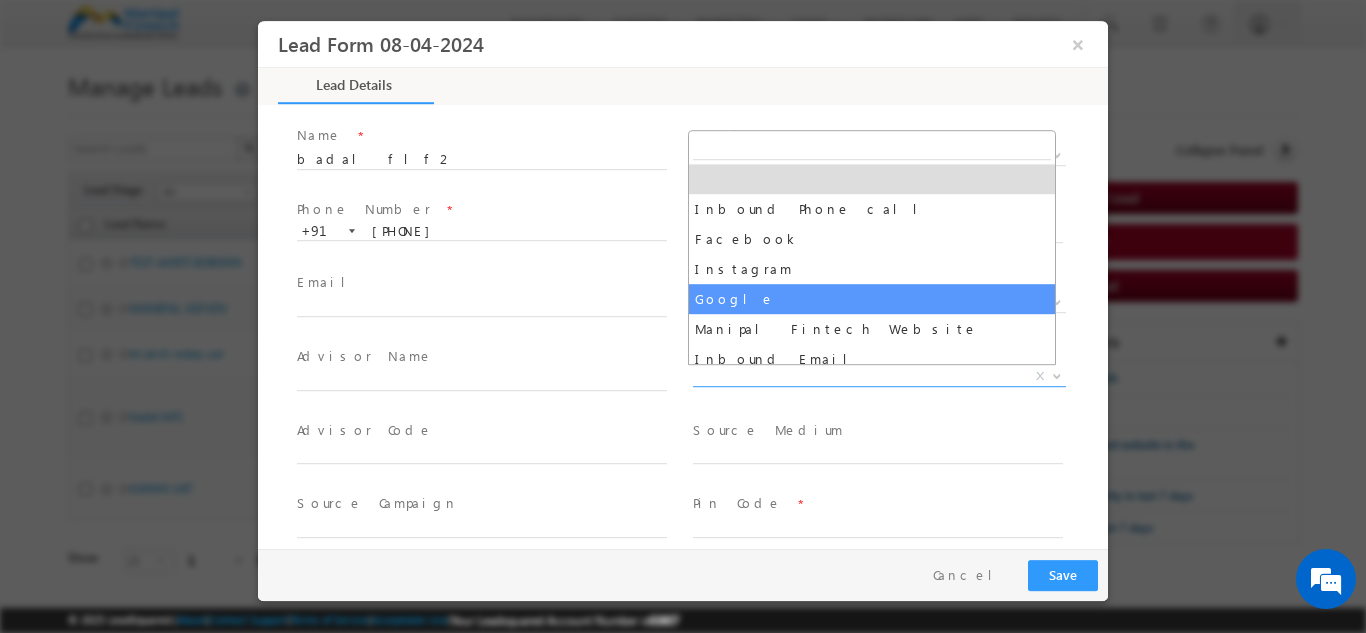scroll, scrollTop: 26, scrollLeft: 0, axis: vertical 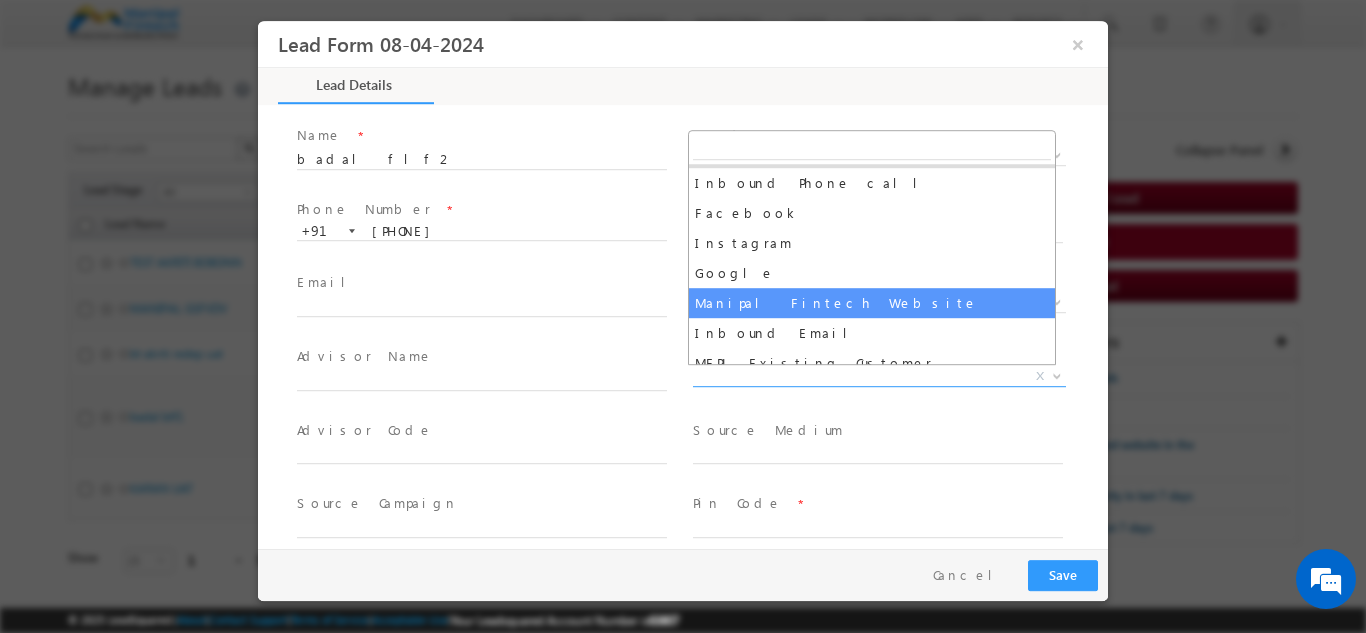 select on "Manipal Fintech Website" 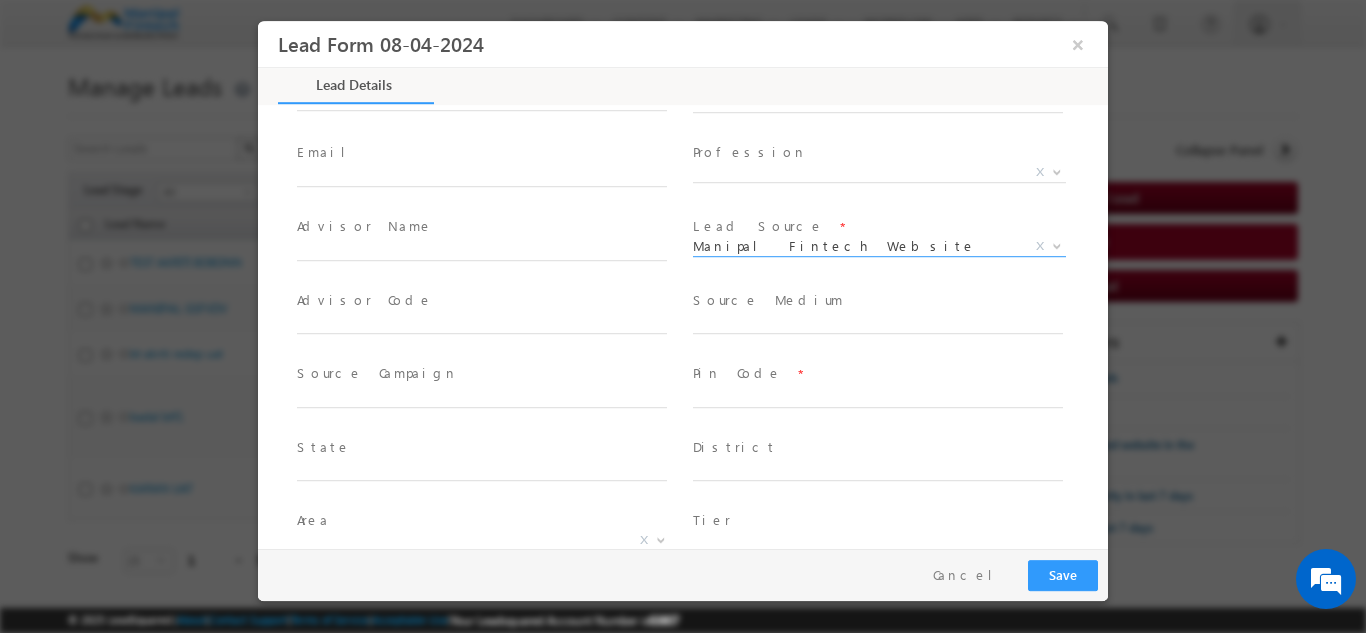 scroll, scrollTop: 173, scrollLeft: 0, axis: vertical 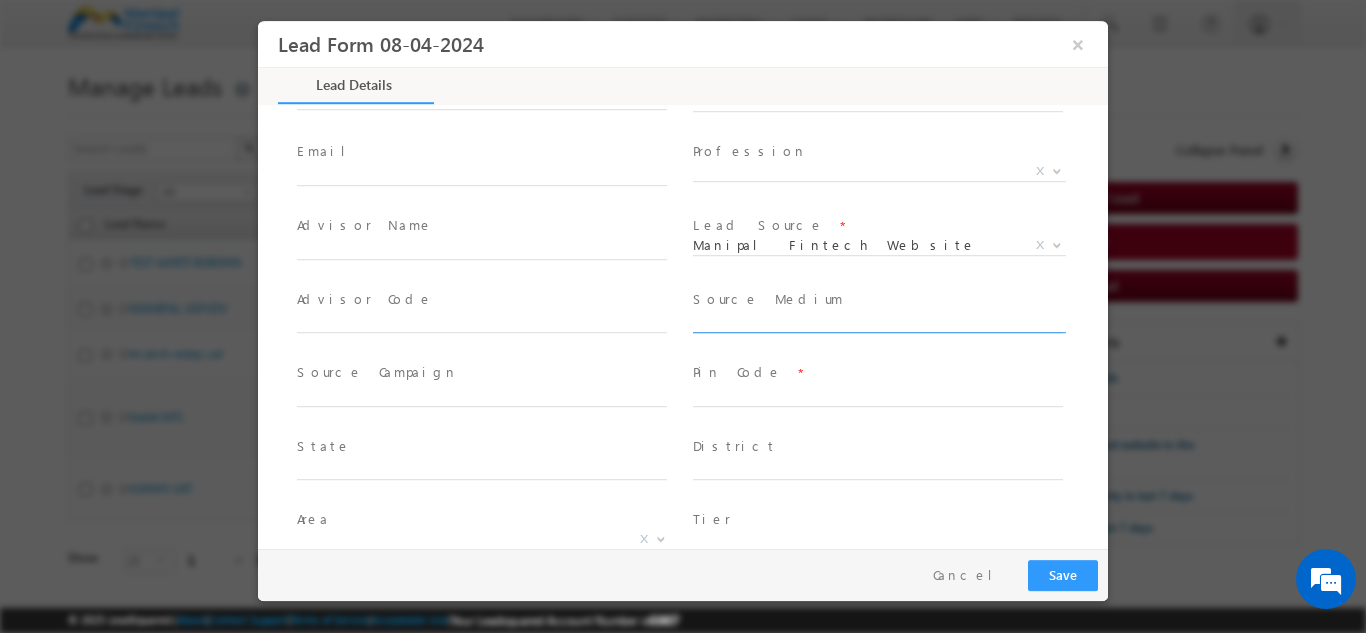 drag, startPoint x: 351, startPoint y: 408, endPoint x: 963, endPoint y: 324, distance: 617.7378 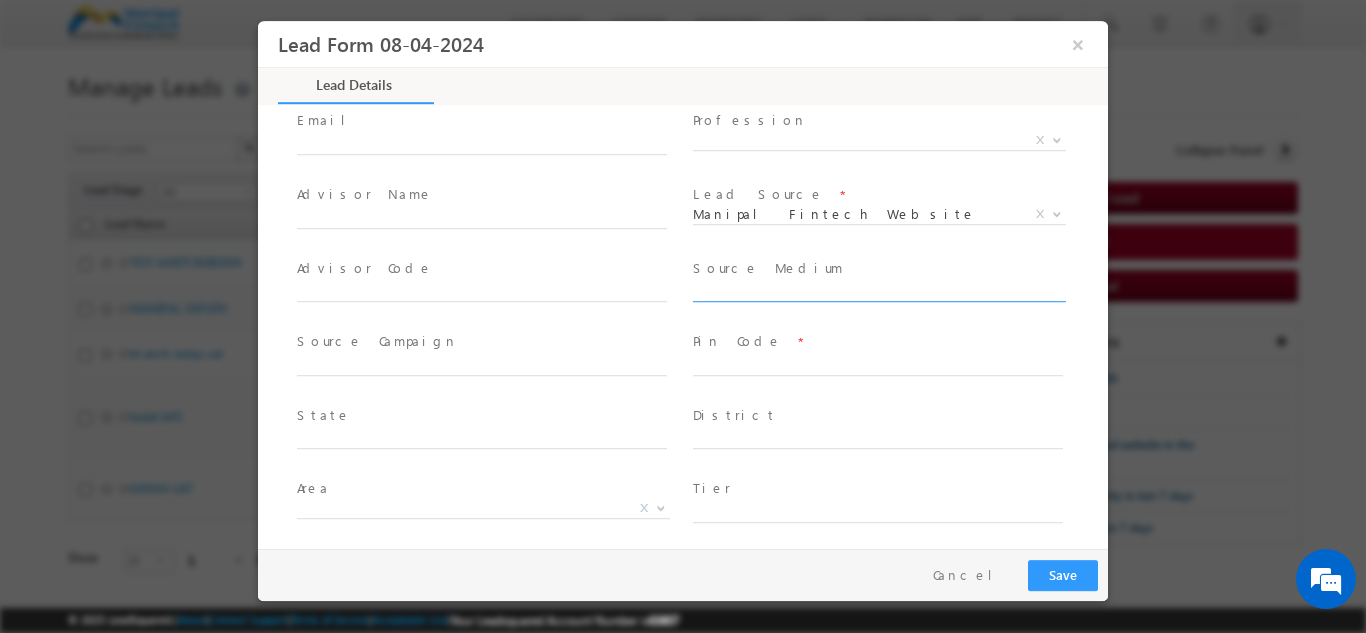 scroll, scrollTop: 205, scrollLeft: 0, axis: vertical 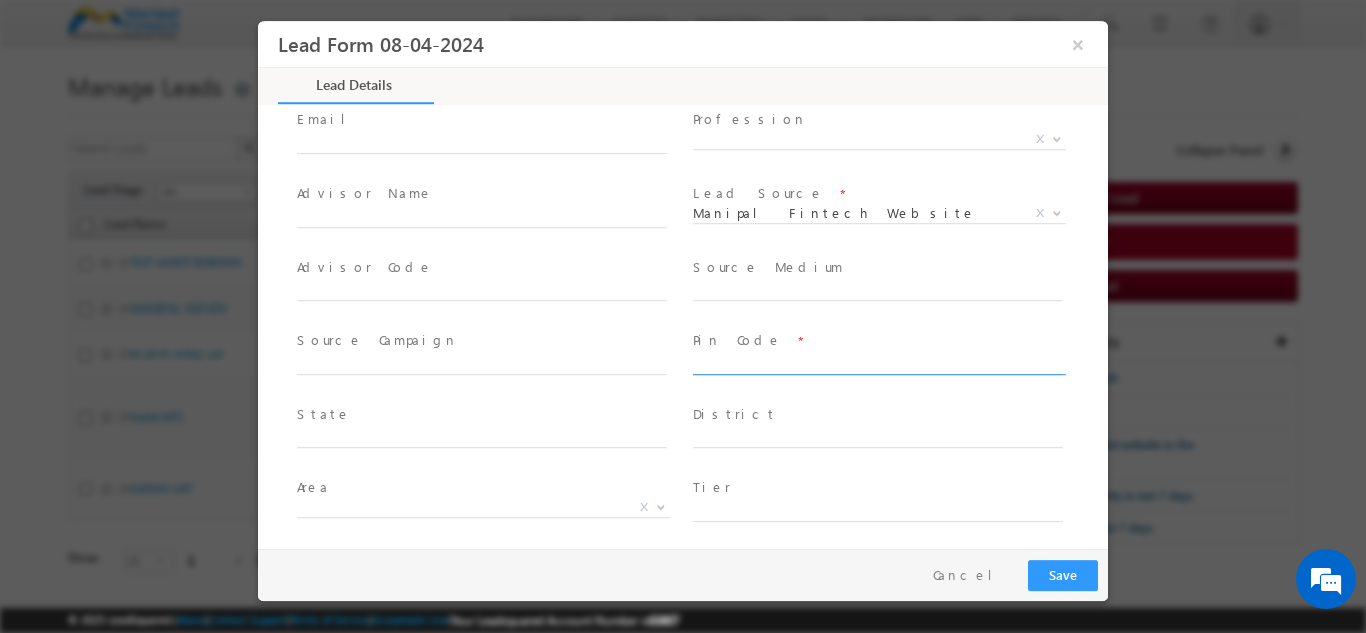 click at bounding box center [878, 364] 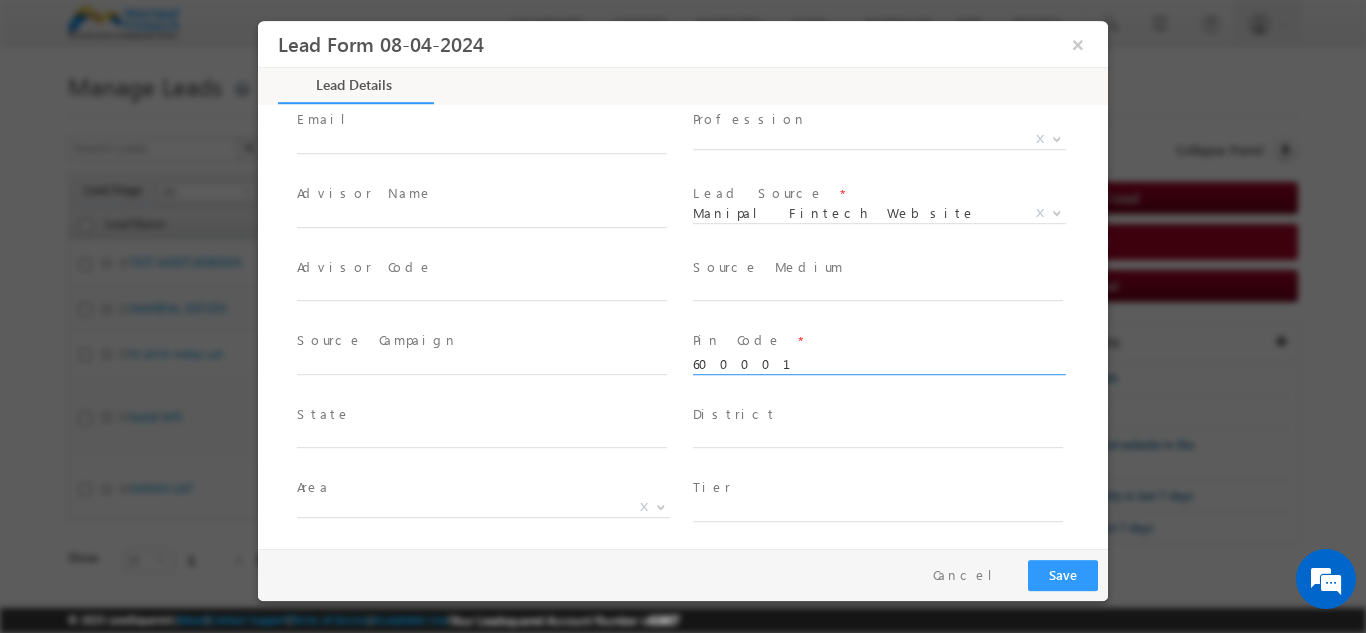 type on "600001" 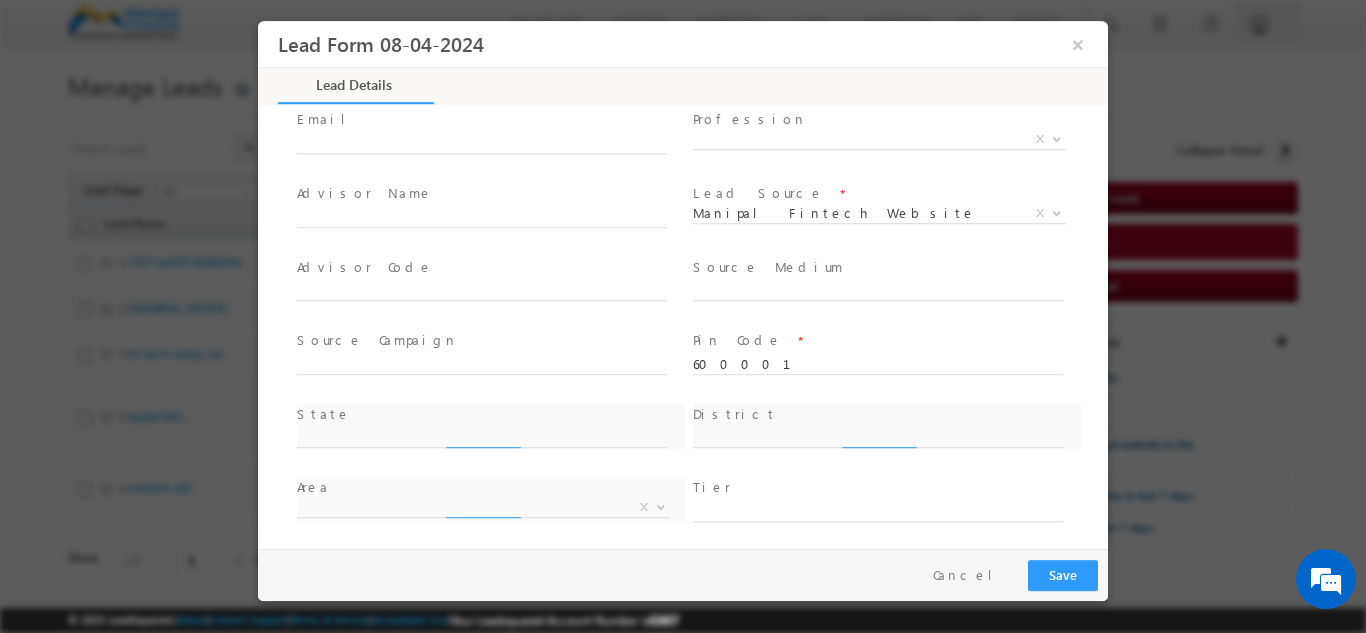 click at bounding box center [481, 384] 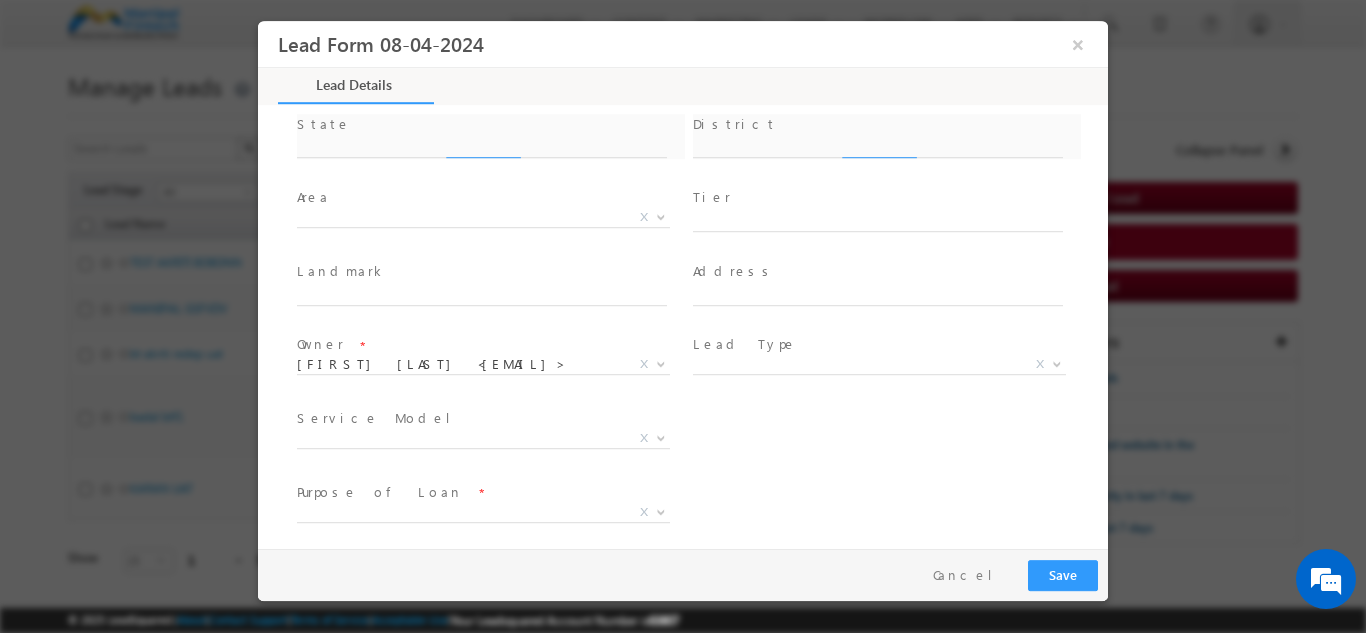 type on "Tamil Nadu" 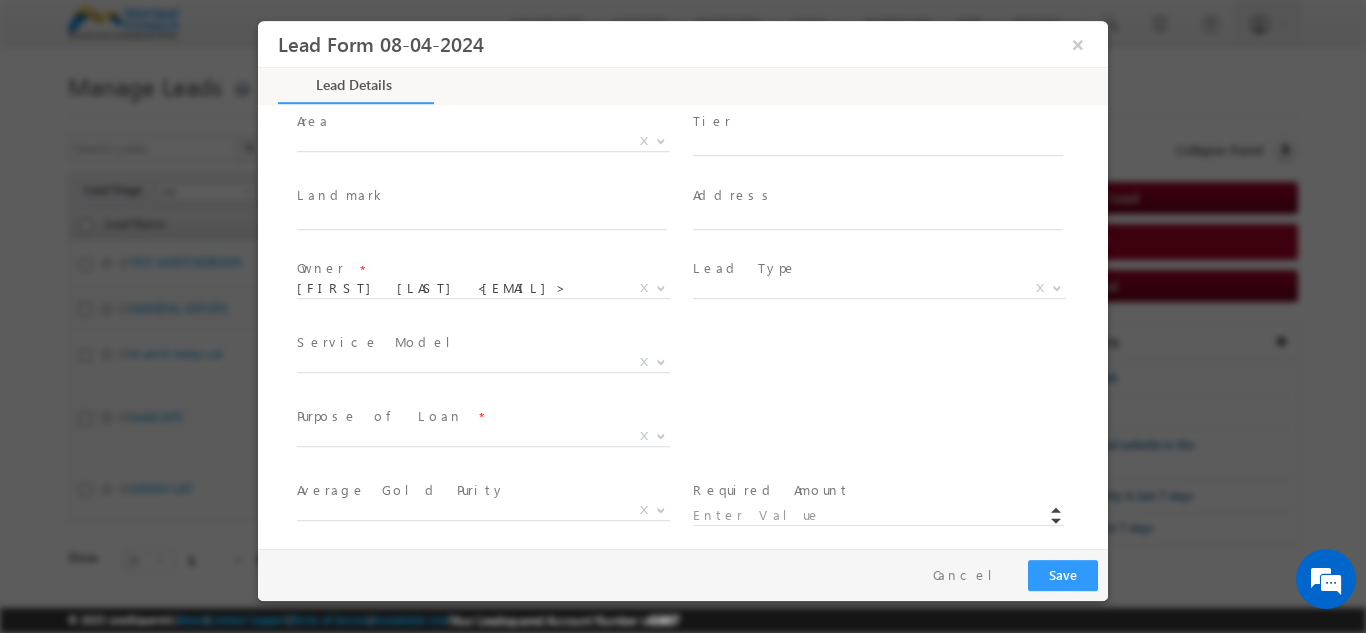 scroll, scrollTop: 636, scrollLeft: 0, axis: vertical 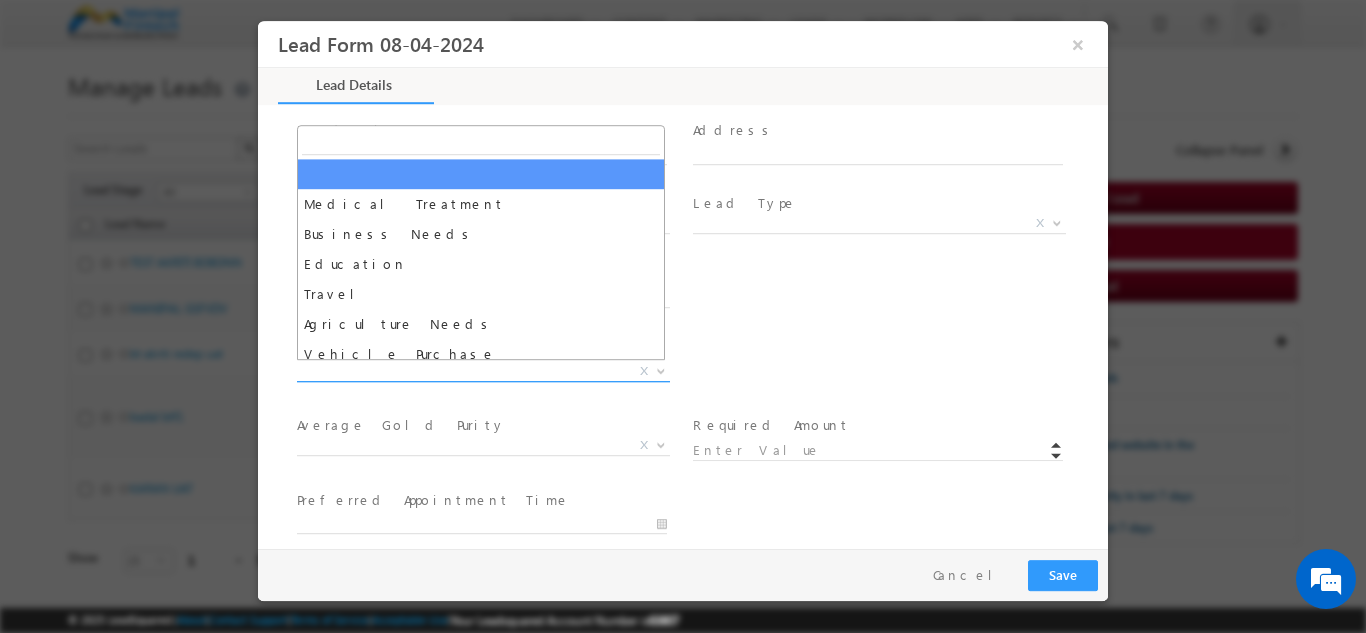click on "X" at bounding box center (483, 371) 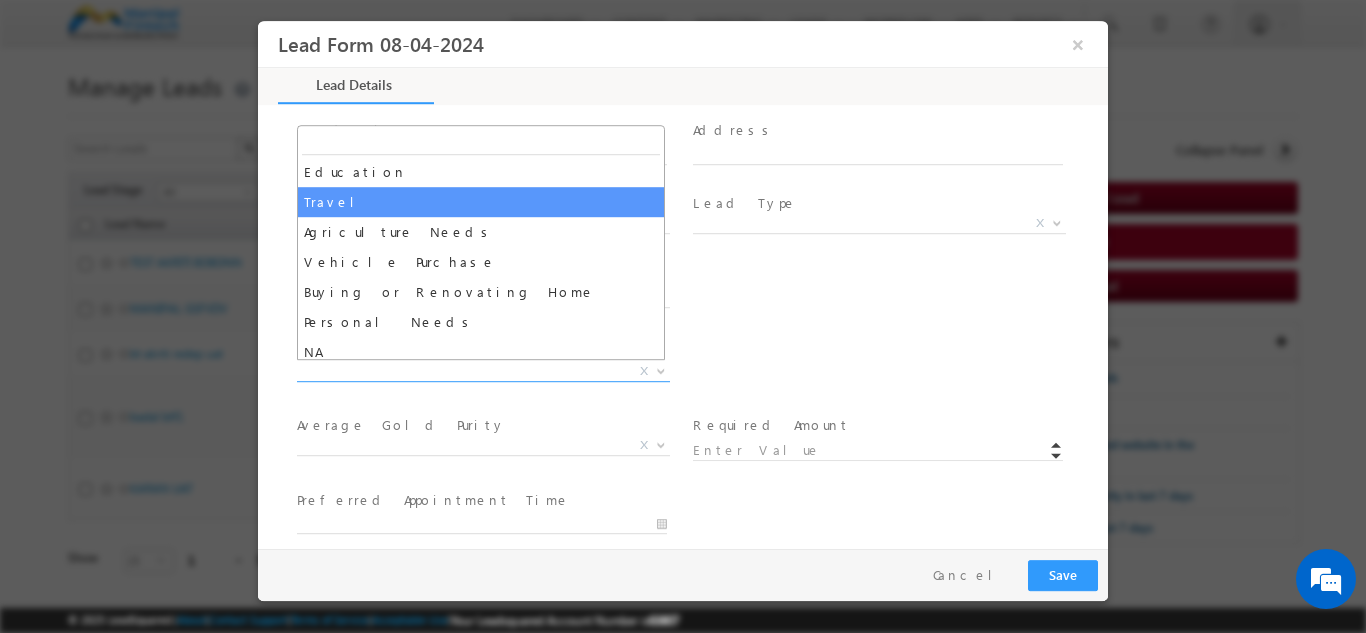 scroll, scrollTop: 100, scrollLeft: 0, axis: vertical 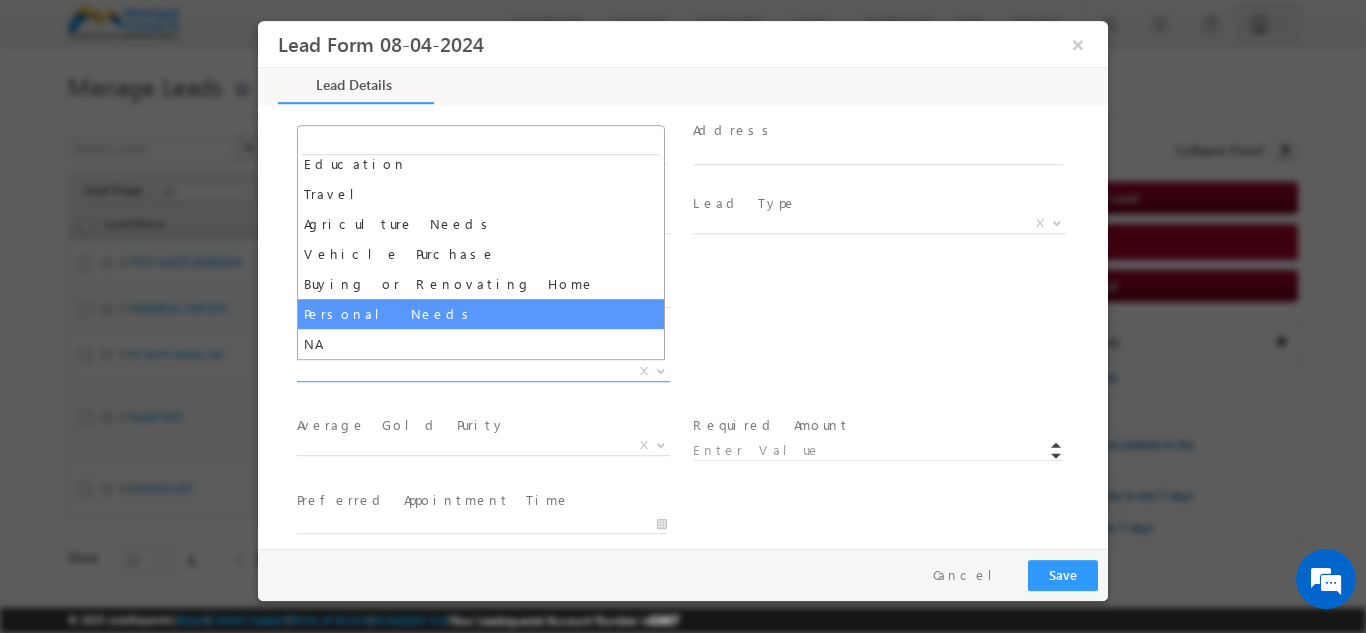 select on "Personal Needs" 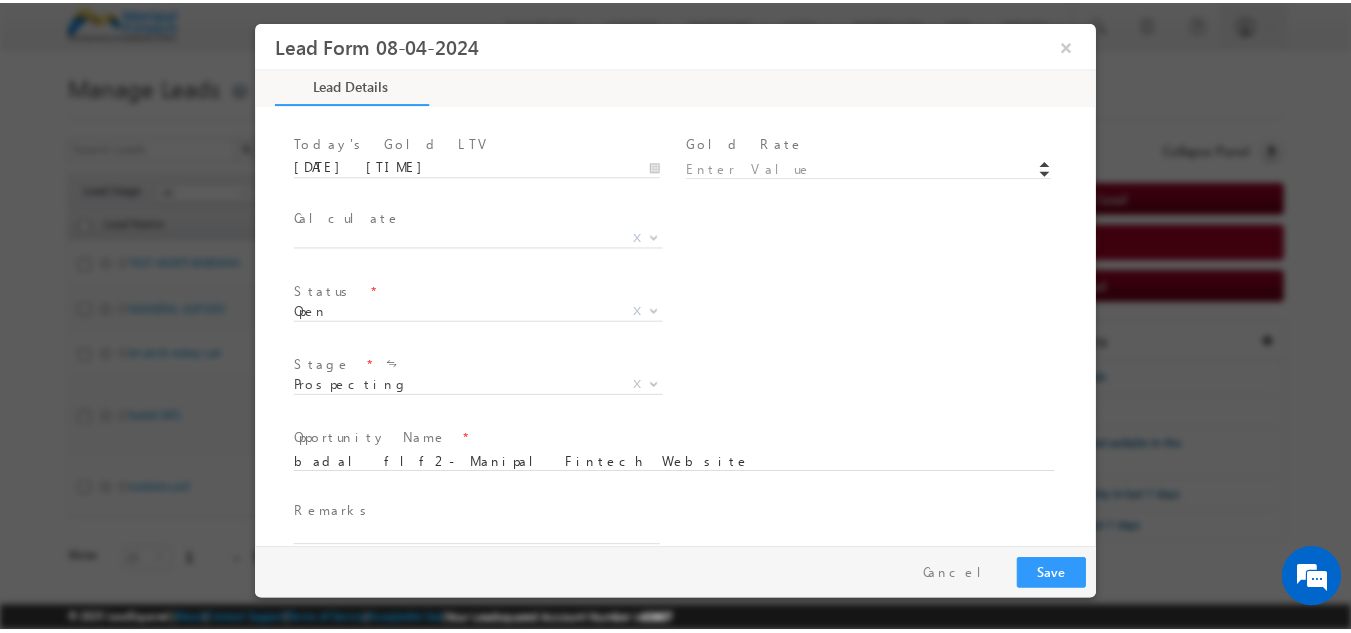 scroll, scrollTop: 1169, scrollLeft: 0, axis: vertical 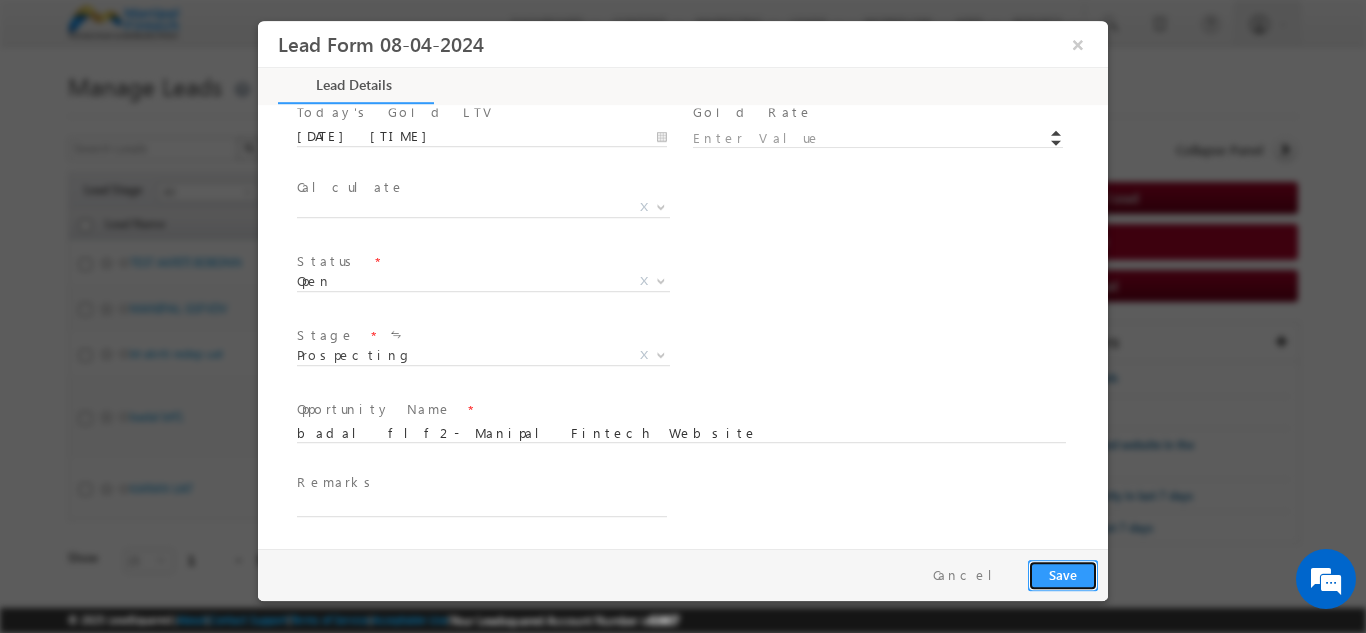 click on "Save" at bounding box center (1063, 574) 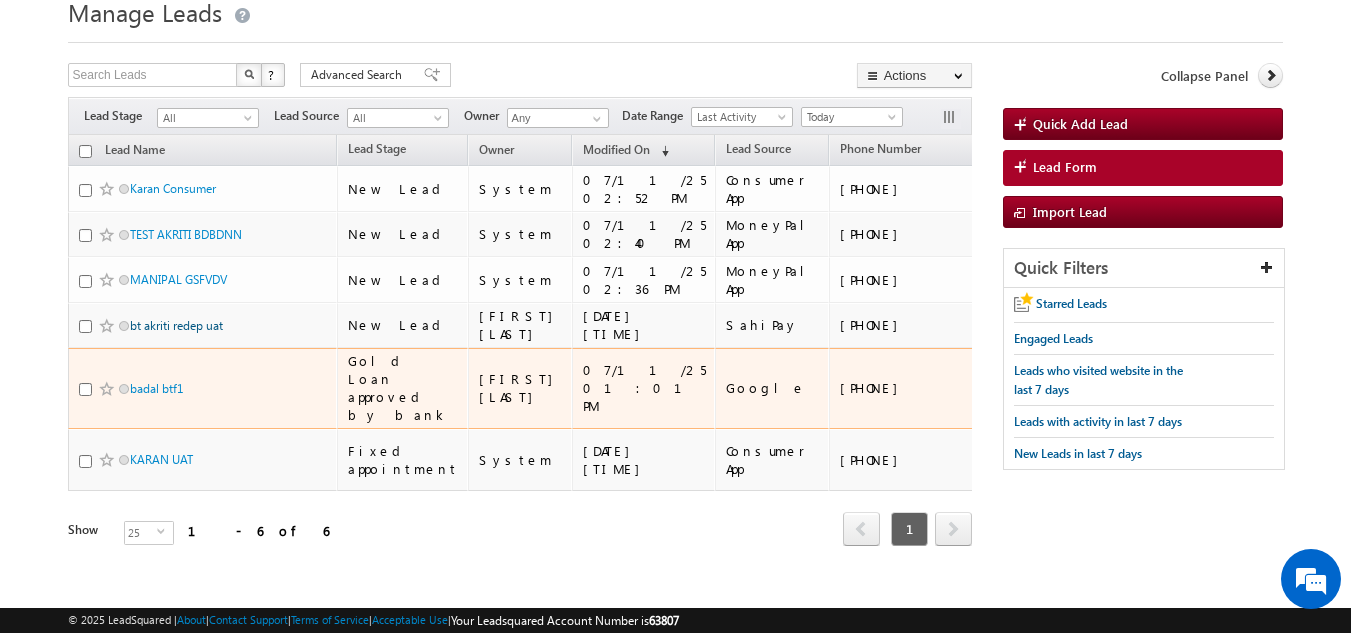 scroll, scrollTop: 0, scrollLeft: 0, axis: both 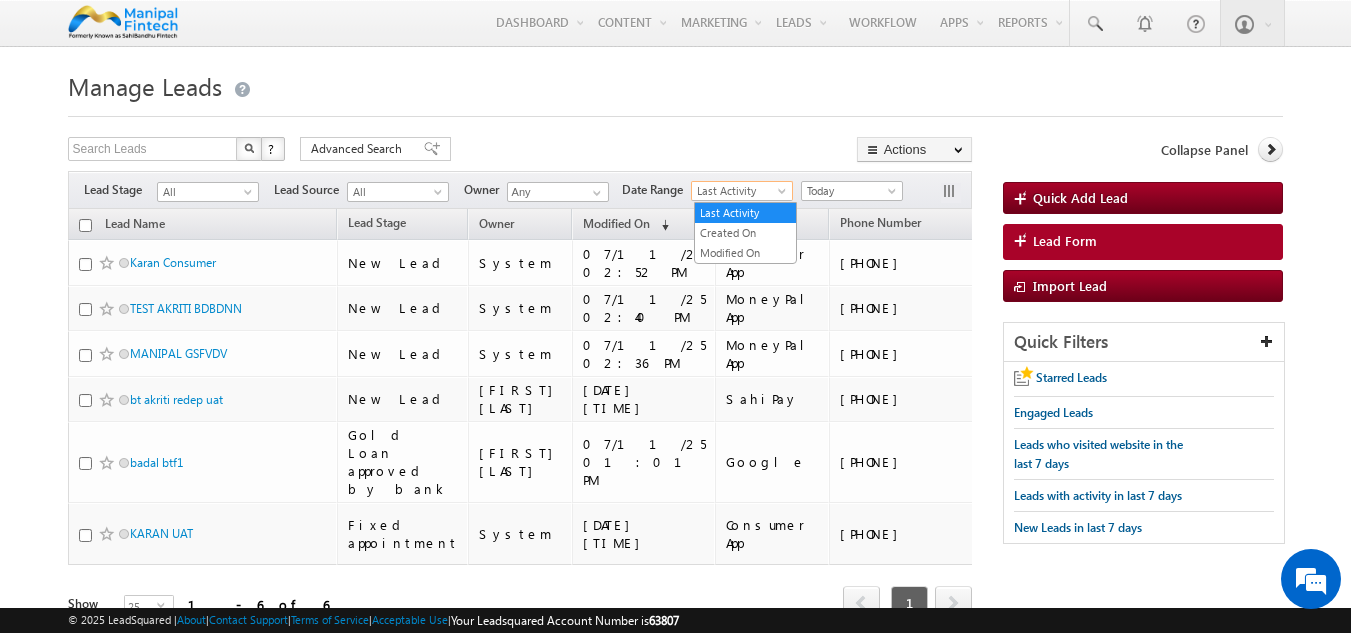 click on "Last Activity" at bounding box center [739, 191] 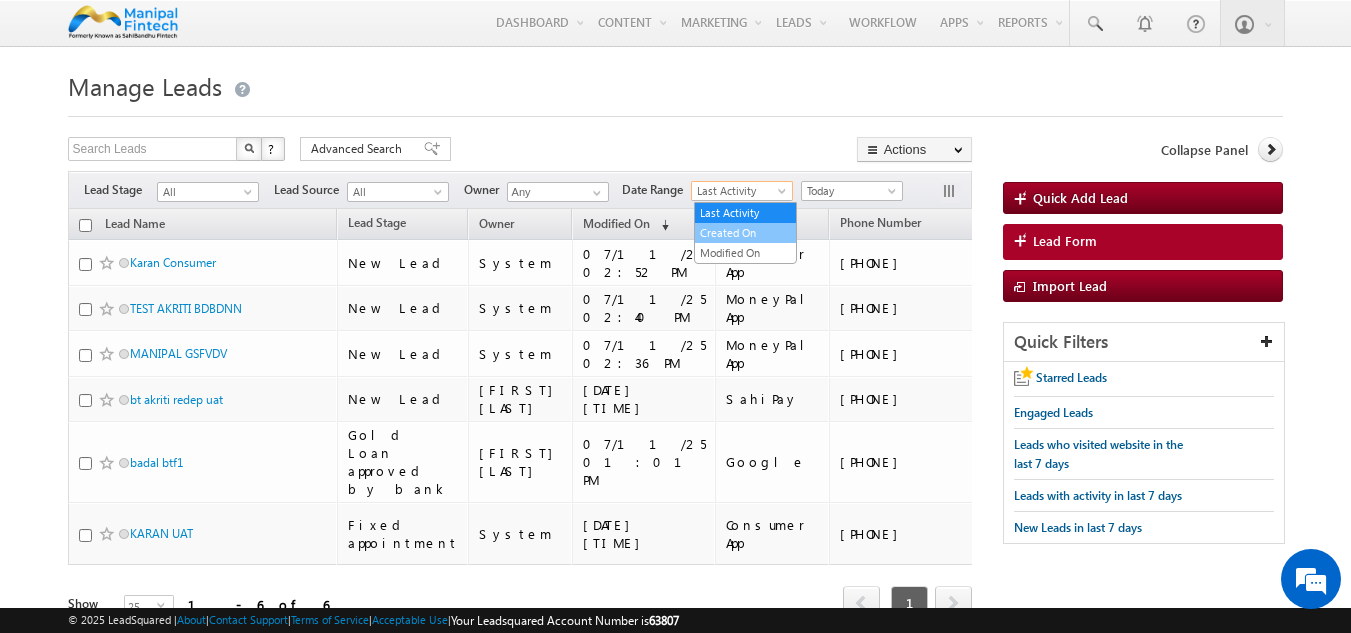 click on "Created On" at bounding box center [745, 233] 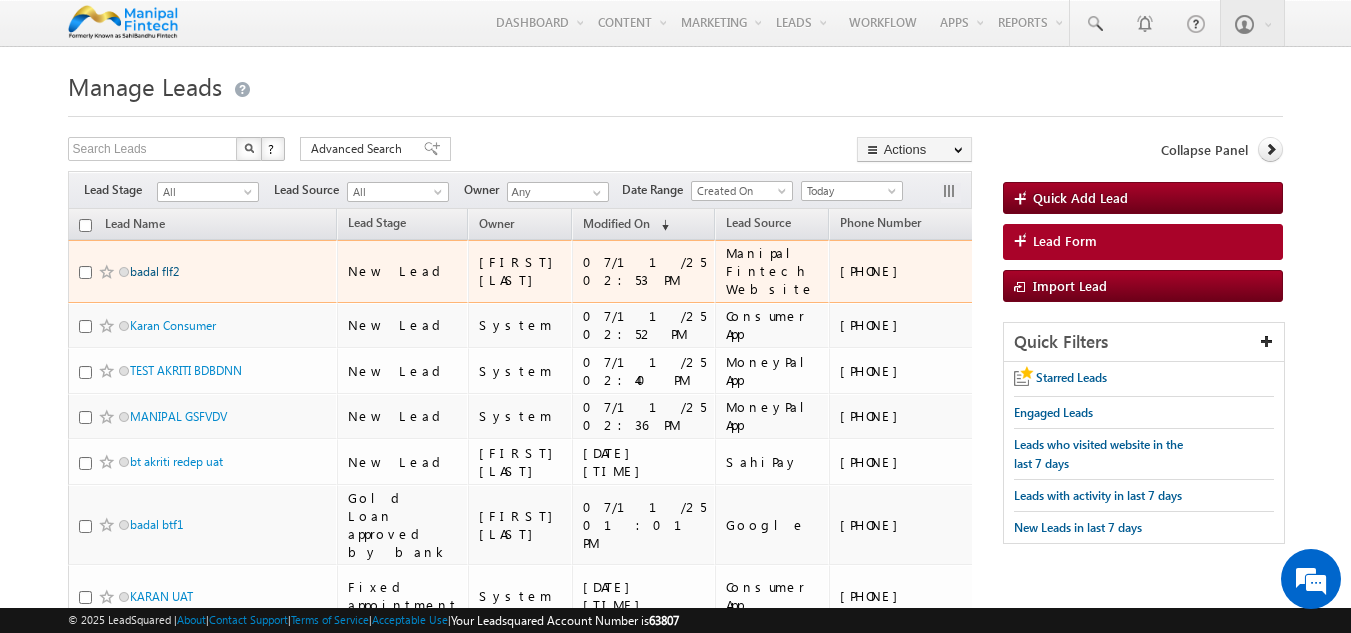 click on "badal flf2" at bounding box center [154, 271] 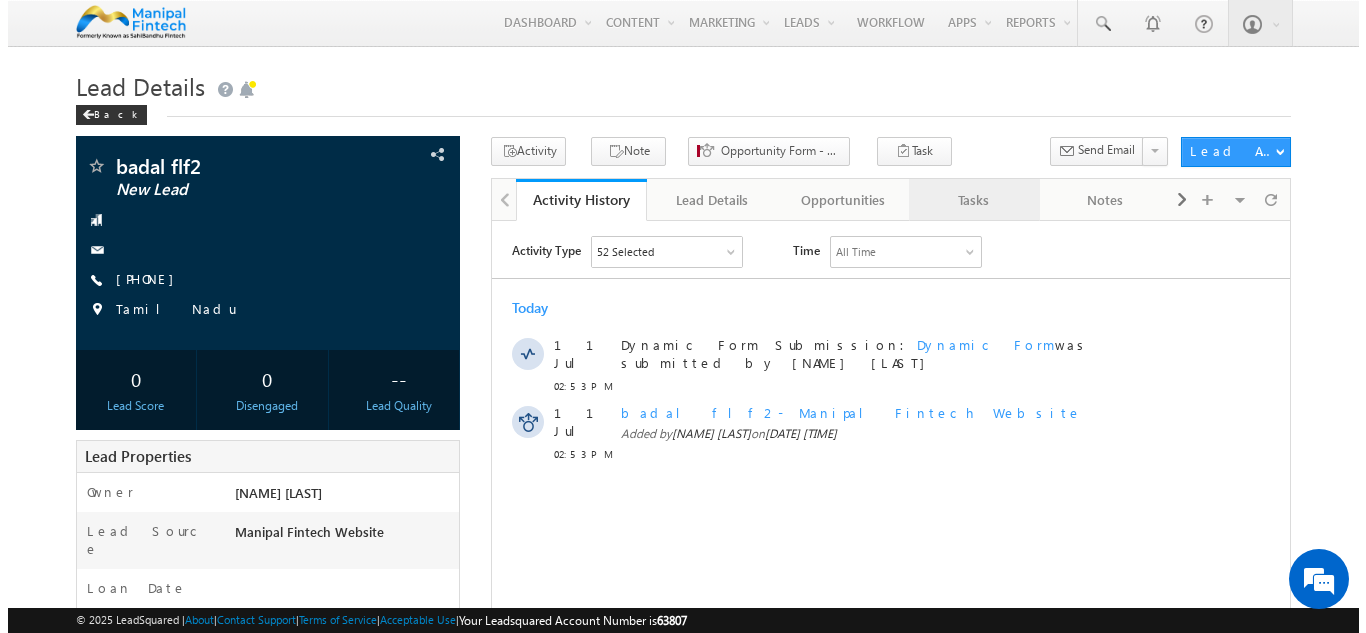 scroll, scrollTop: 0, scrollLeft: 0, axis: both 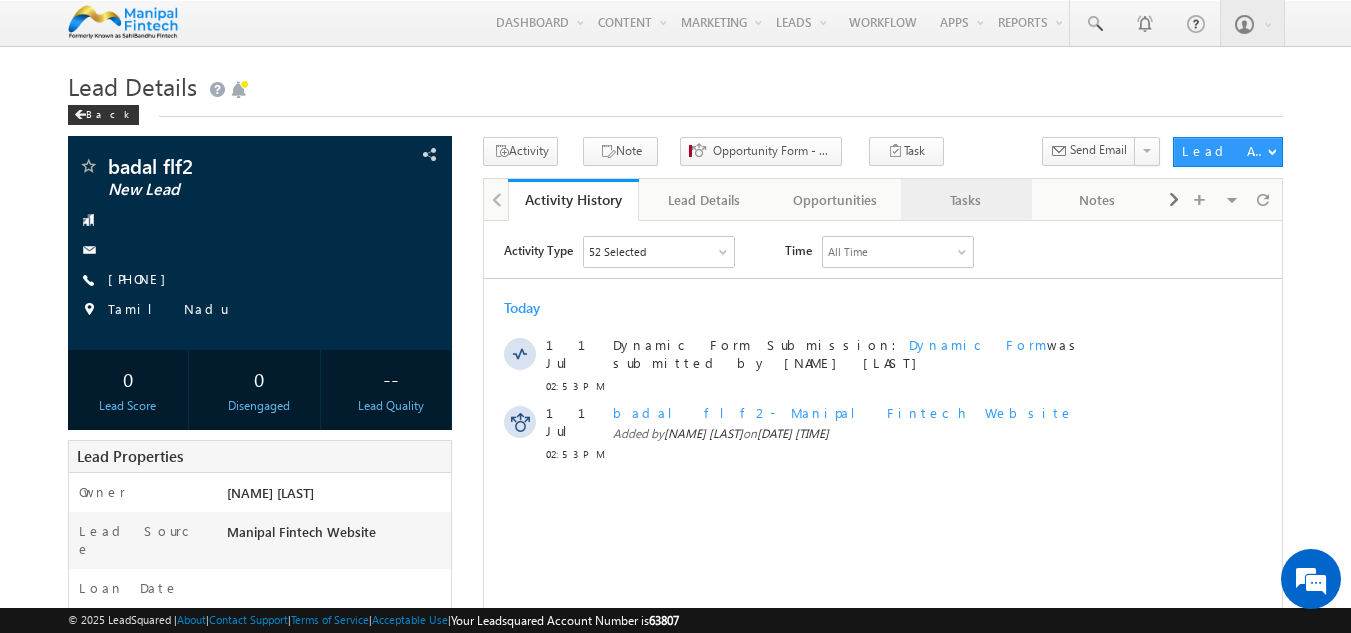 click on "Tasks" at bounding box center [965, 200] 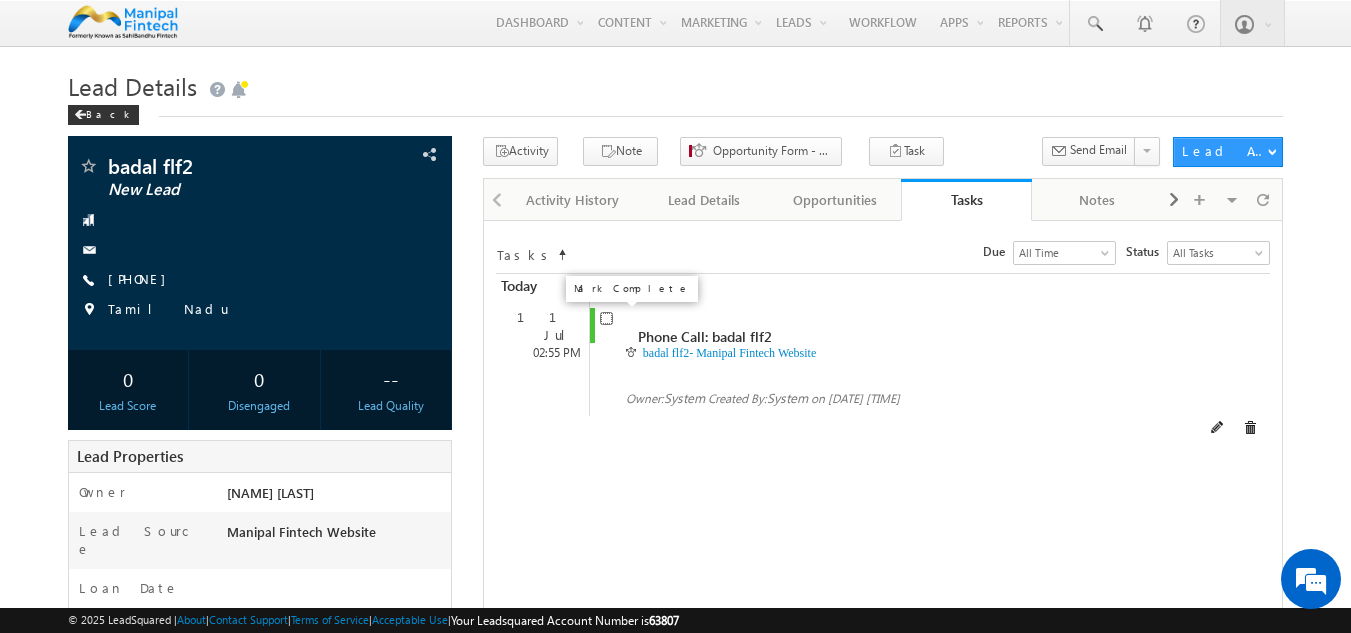 click at bounding box center [606, 318] 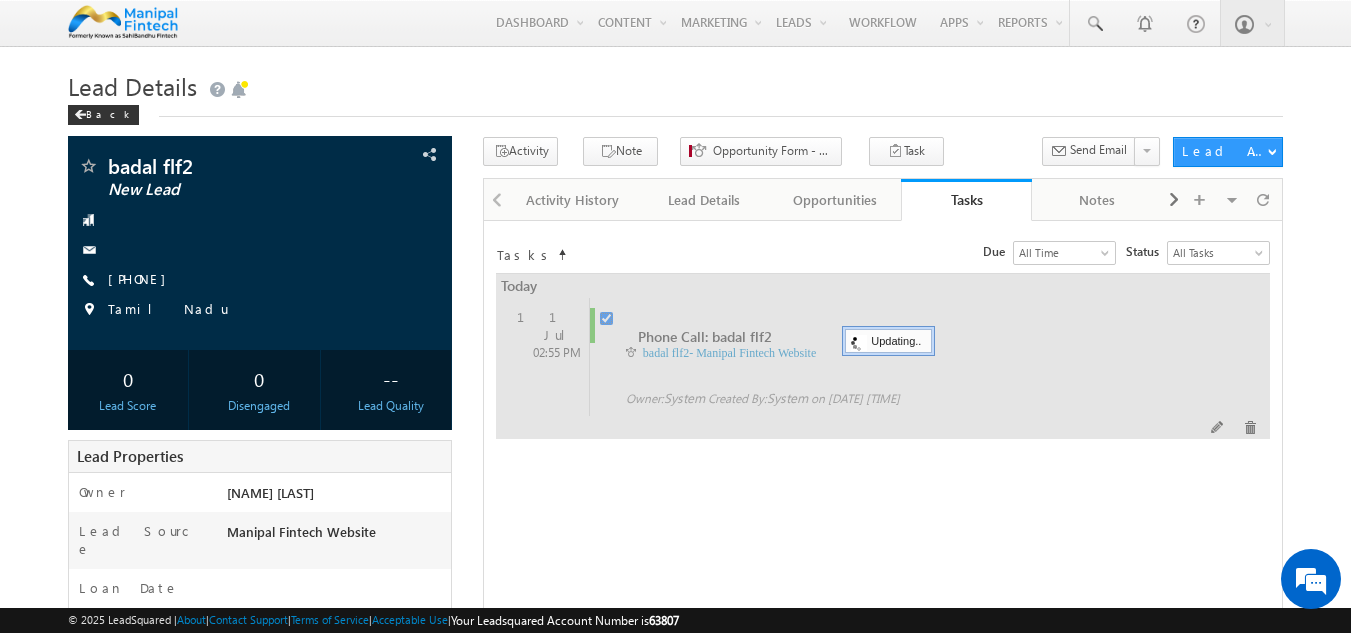 checkbox on "false" 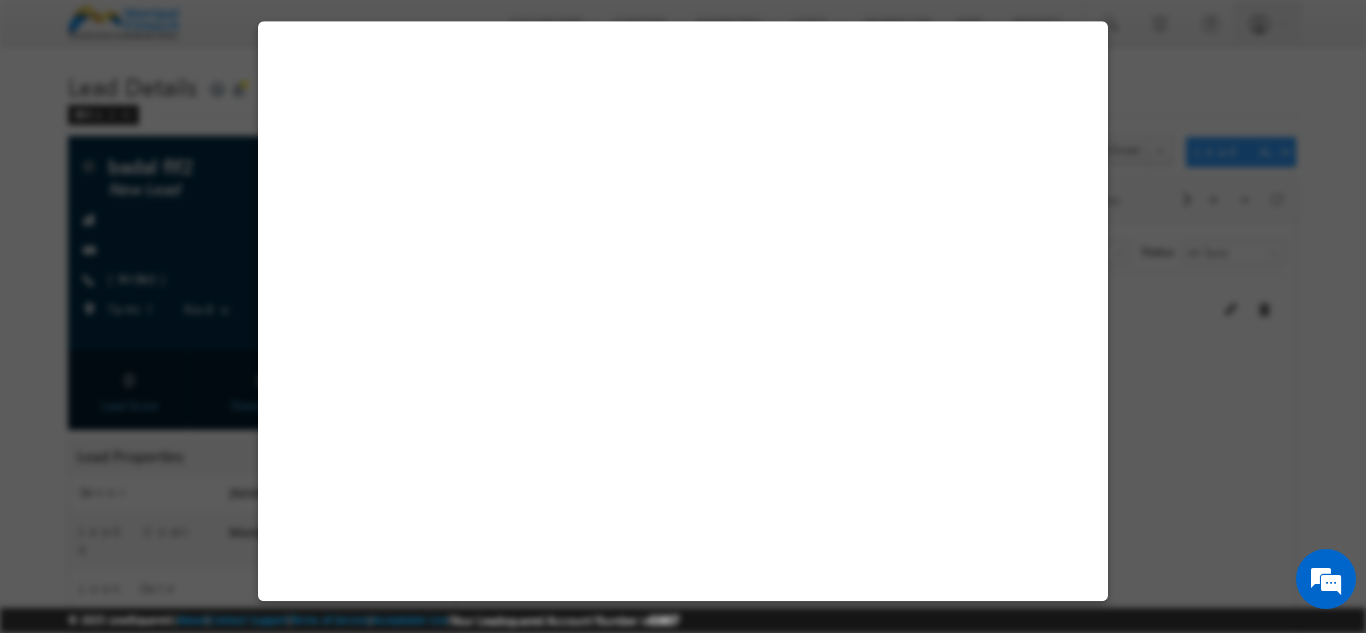 select on "Manipal Fintech Website" 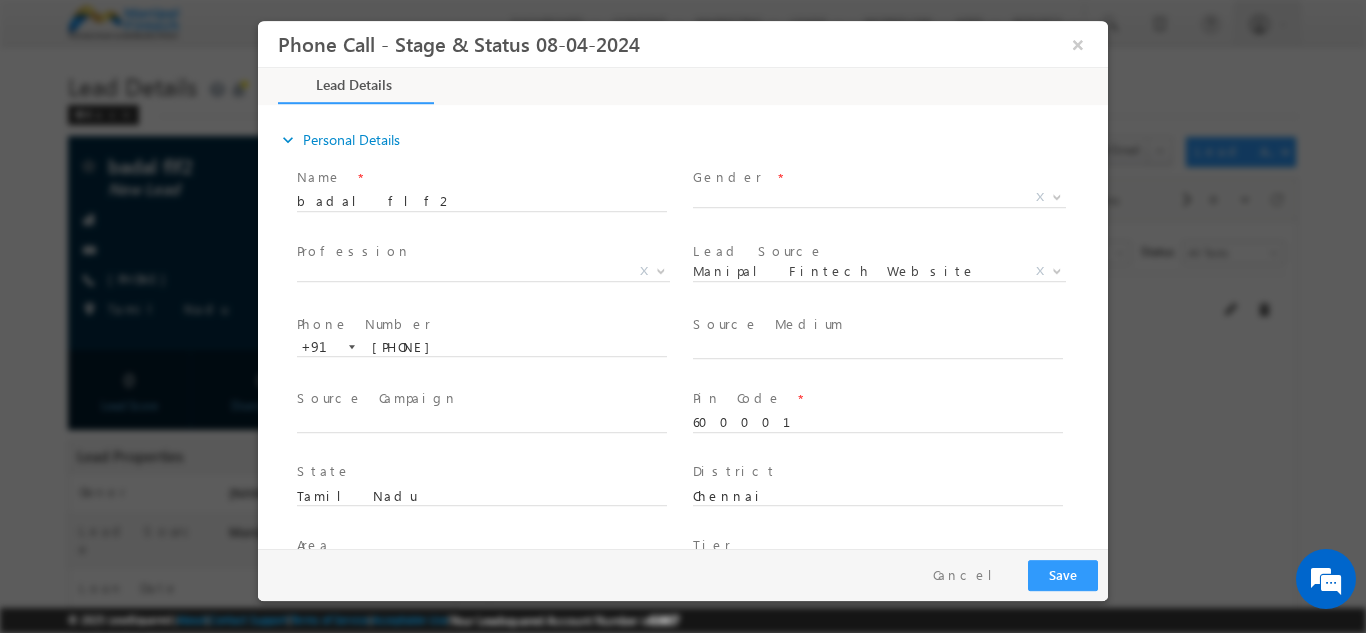 scroll, scrollTop: 0, scrollLeft: 0, axis: both 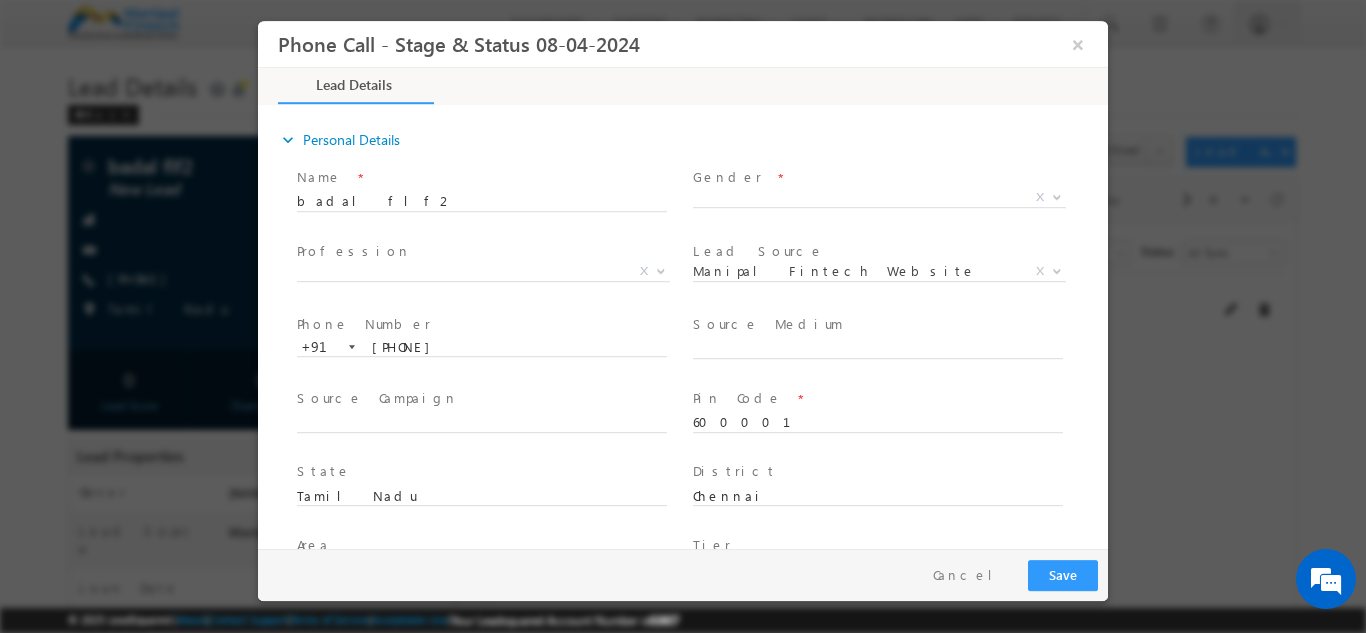 type on "07/11/25 2:54 PM" 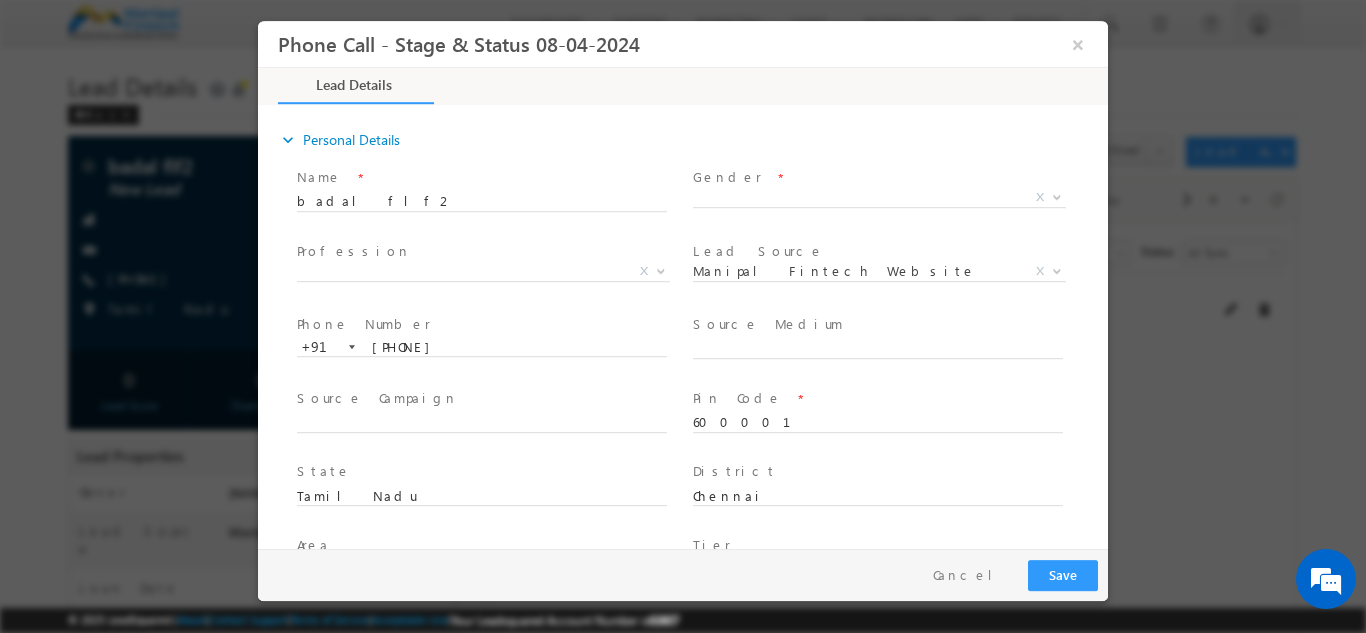 scroll, scrollTop: 0, scrollLeft: 0, axis: both 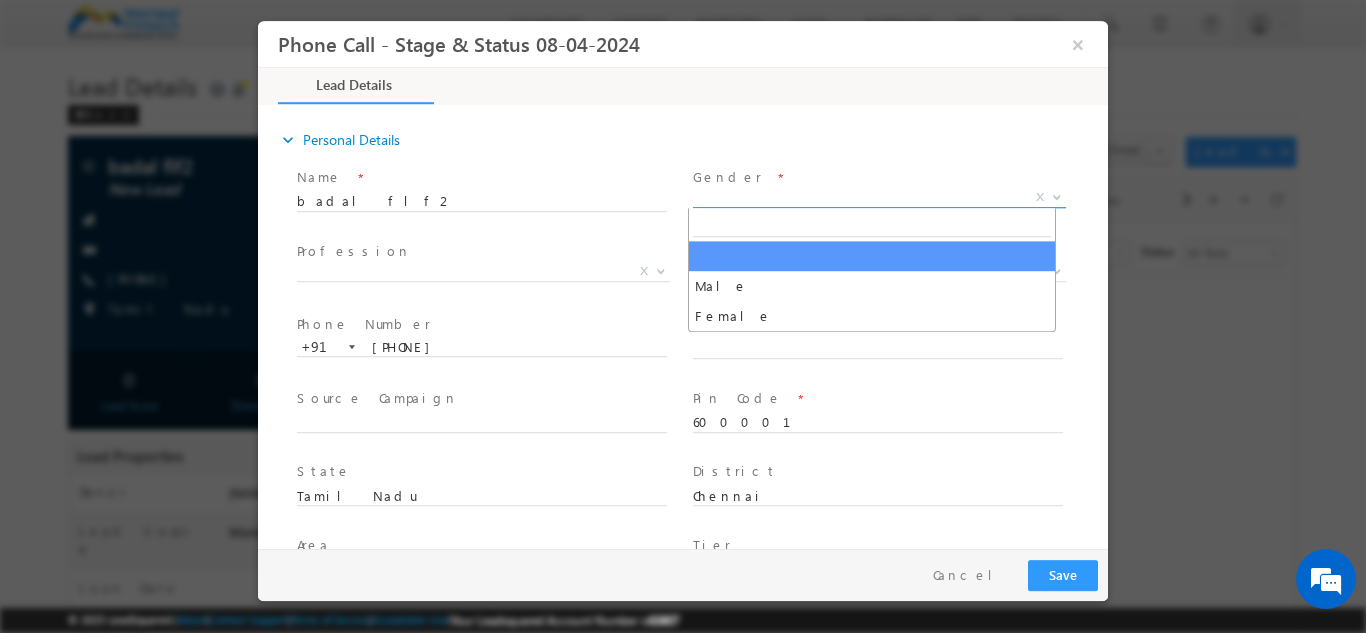 click on "X" at bounding box center (879, 197) 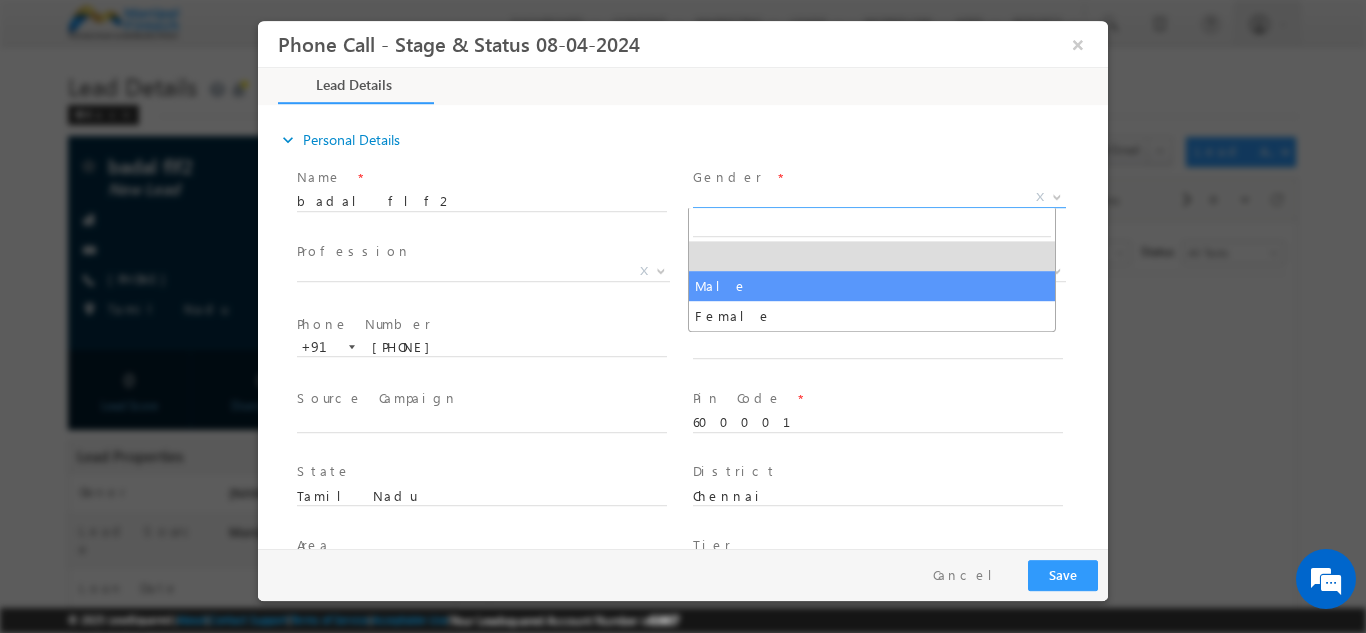 select on "Male" 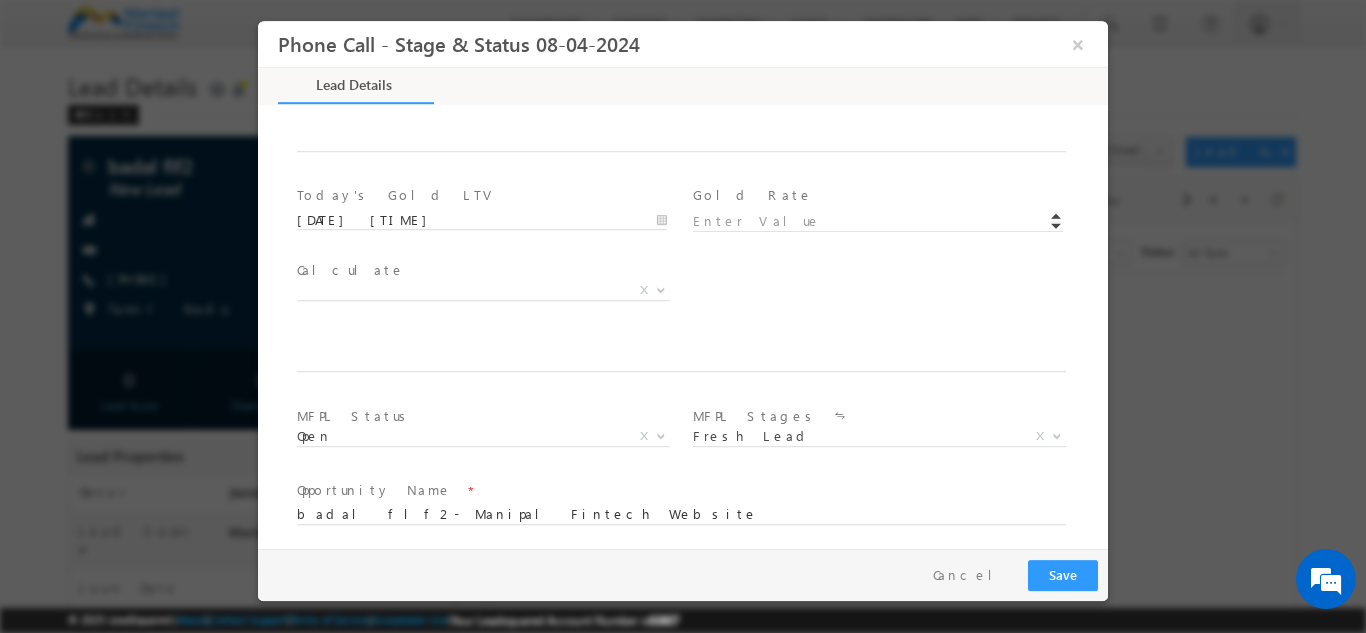 scroll, scrollTop: 1020, scrollLeft: 0, axis: vertical 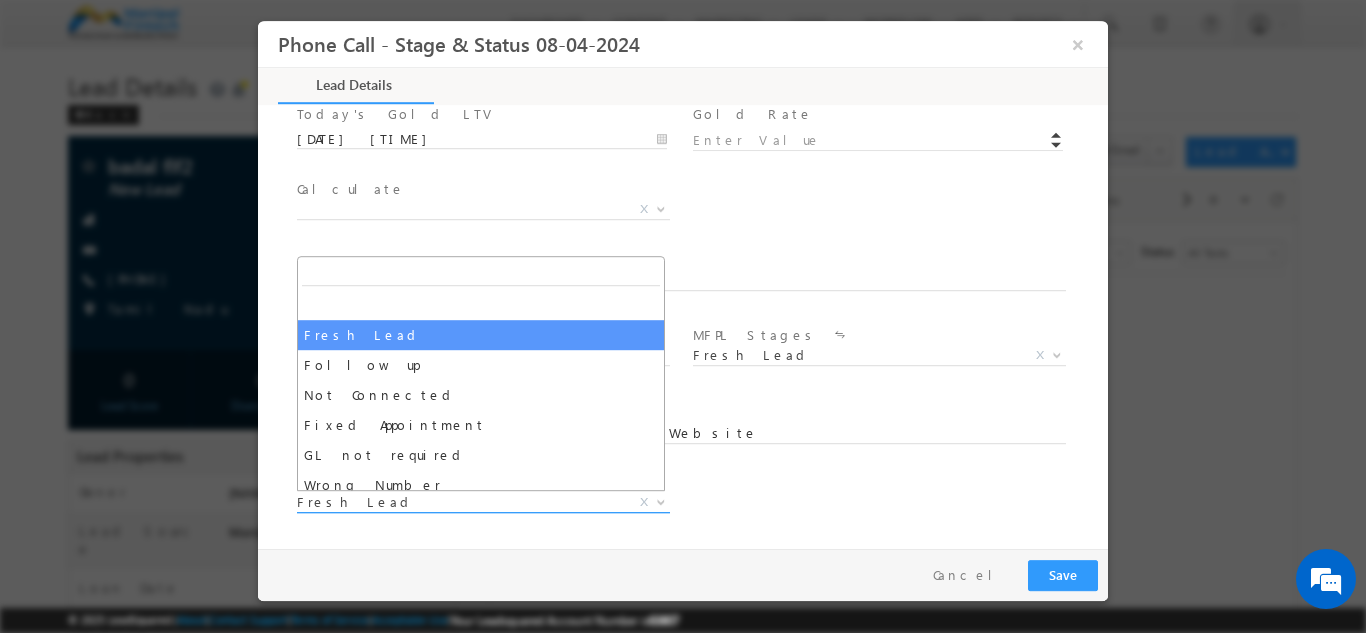 click on "Fresh Lead" at bounding box center (459, 501) 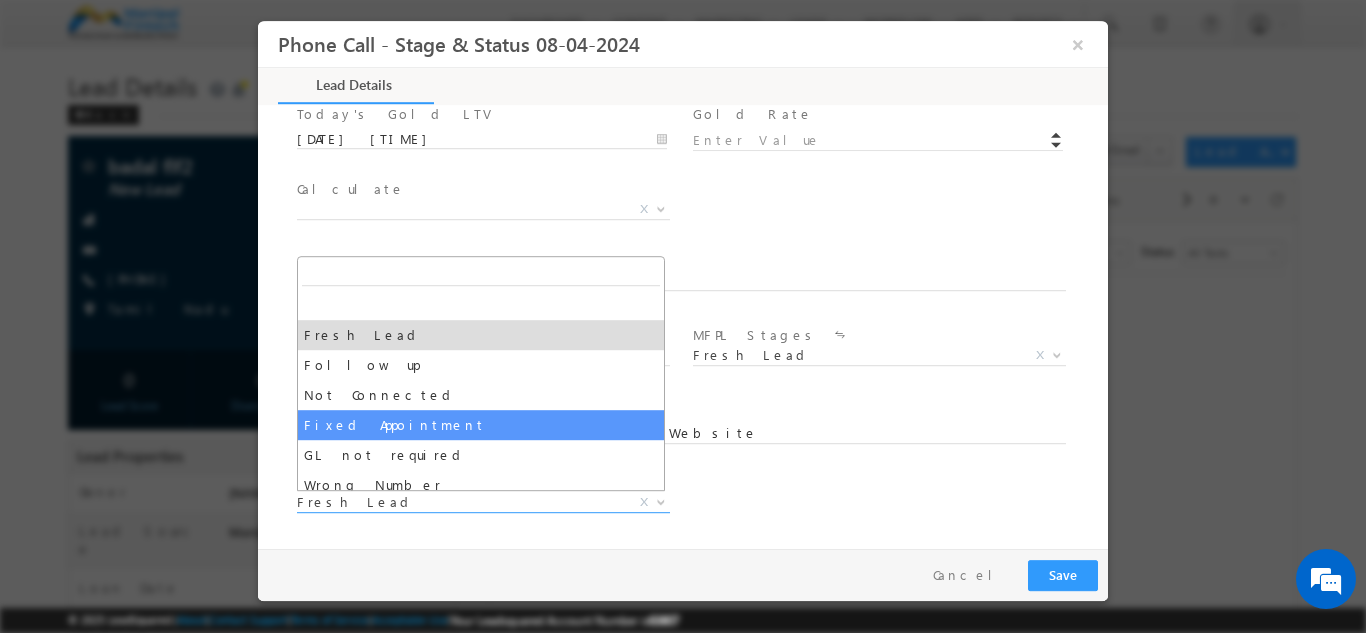 select on "Fixed Appointment" 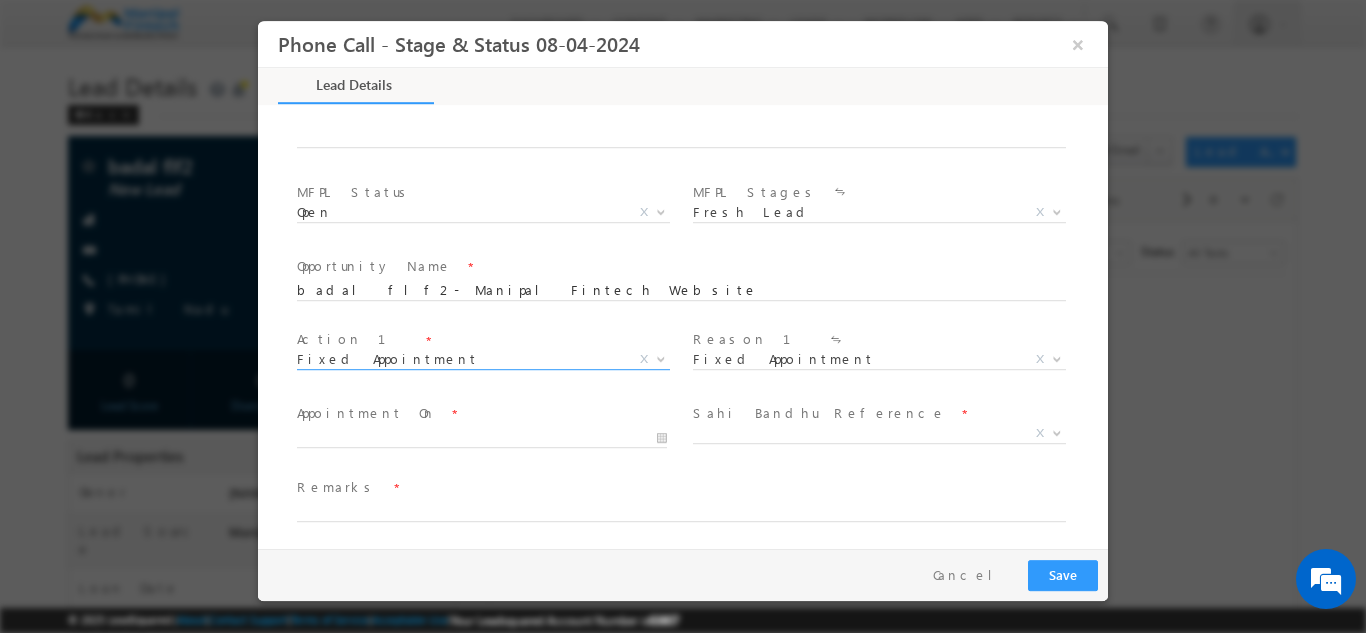 scroll, scrollTop: 1164, scrollLeft: 0, axis: vertical 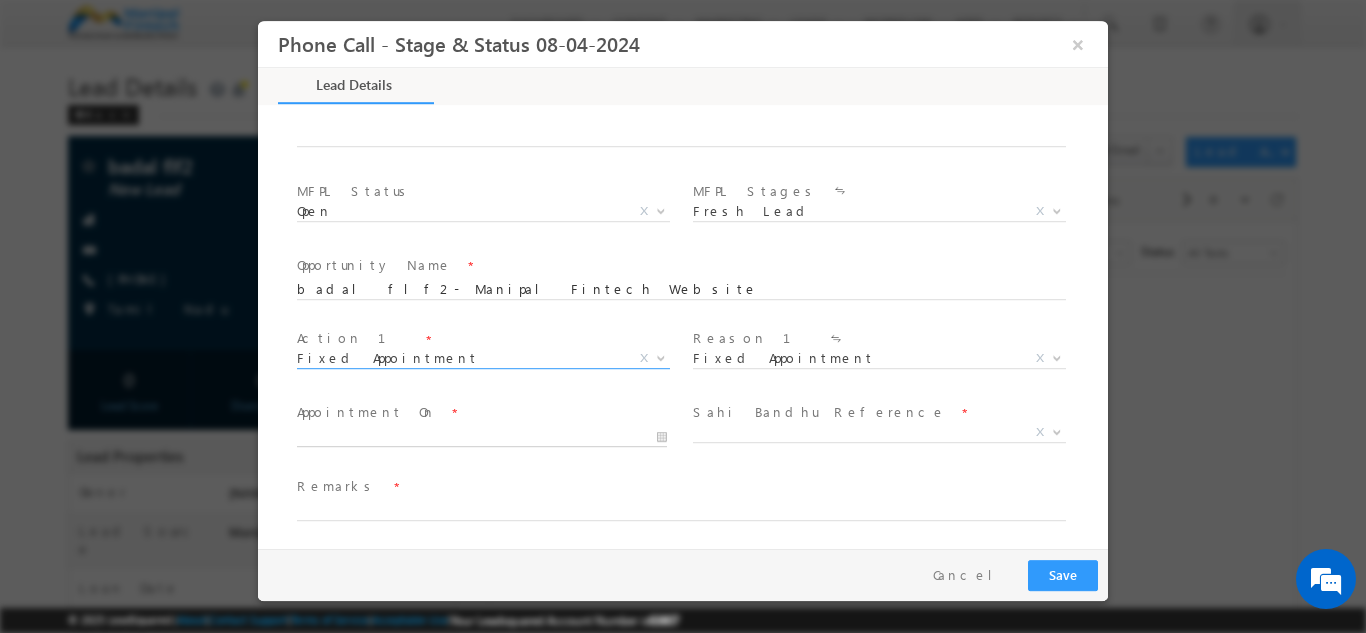 type on "07/11/25 2:55 PM" 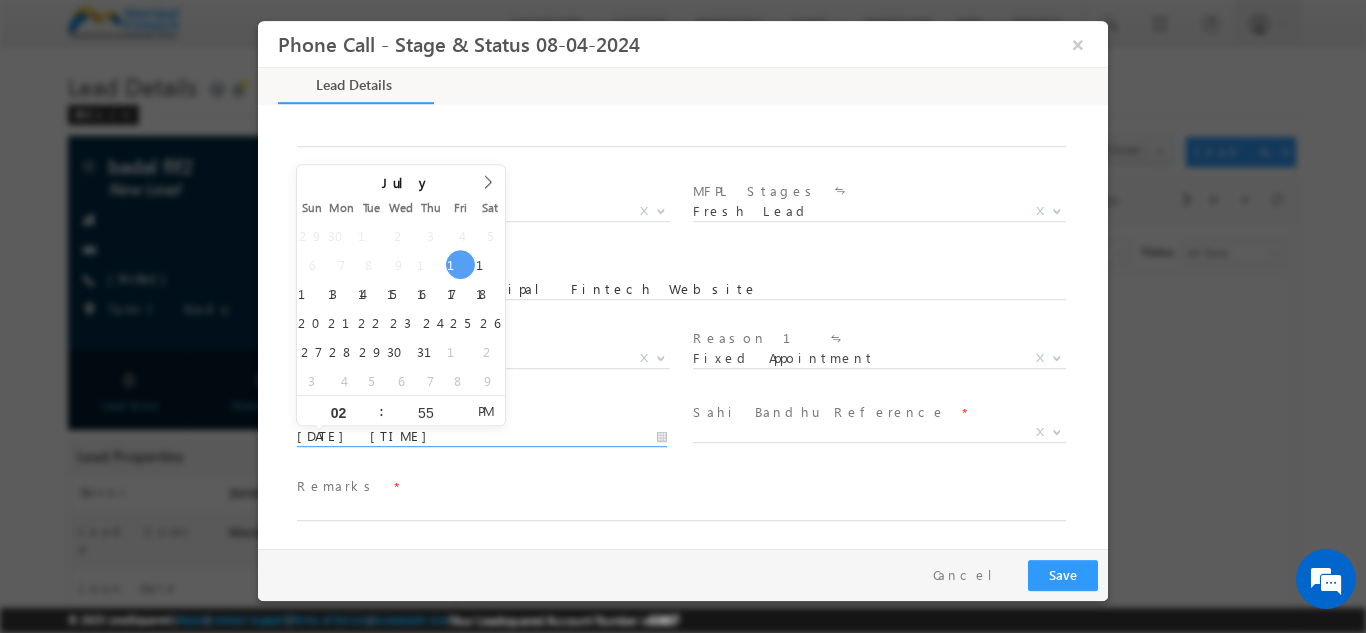 click on "07/11/25 2:55 PM" at bounding box center (482, 436) 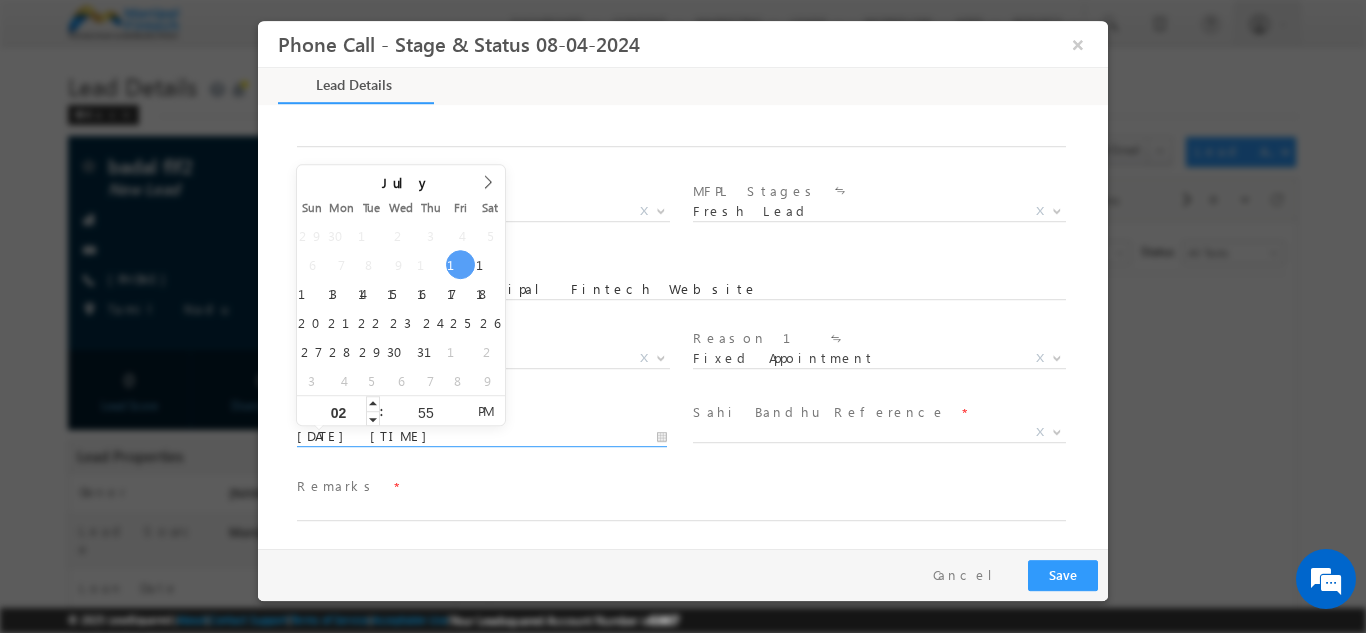 click on "02" at bounding box center (338, 412) 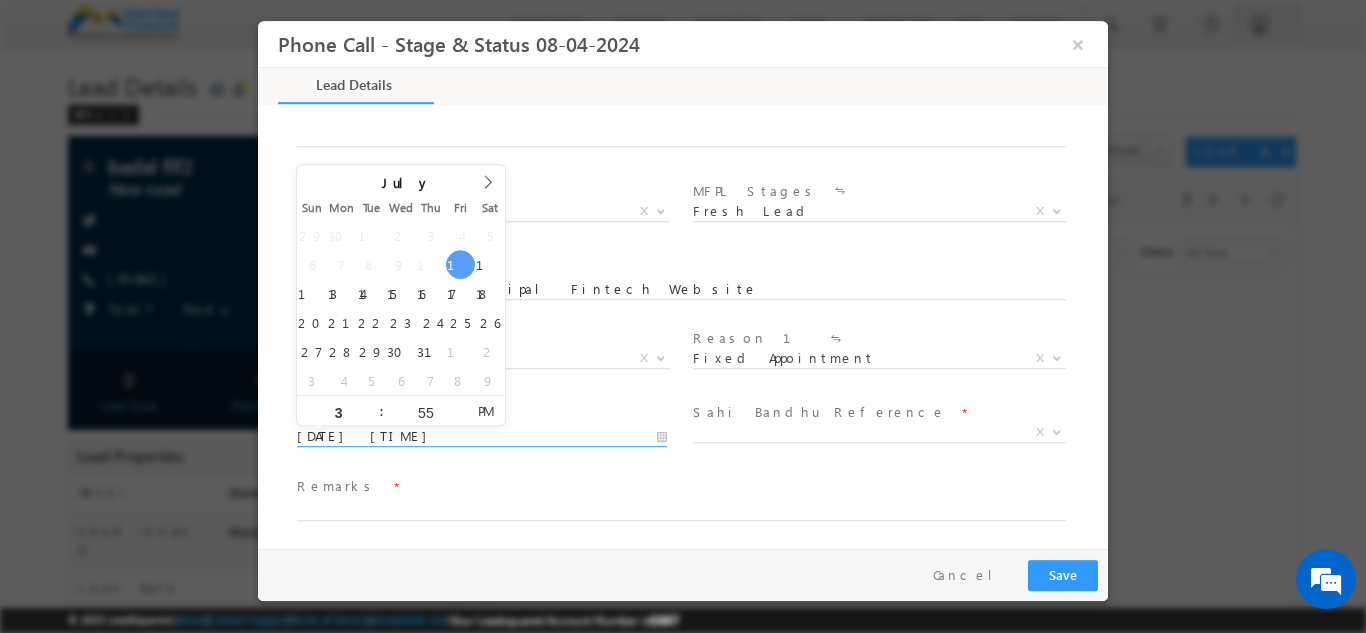 type on "3" 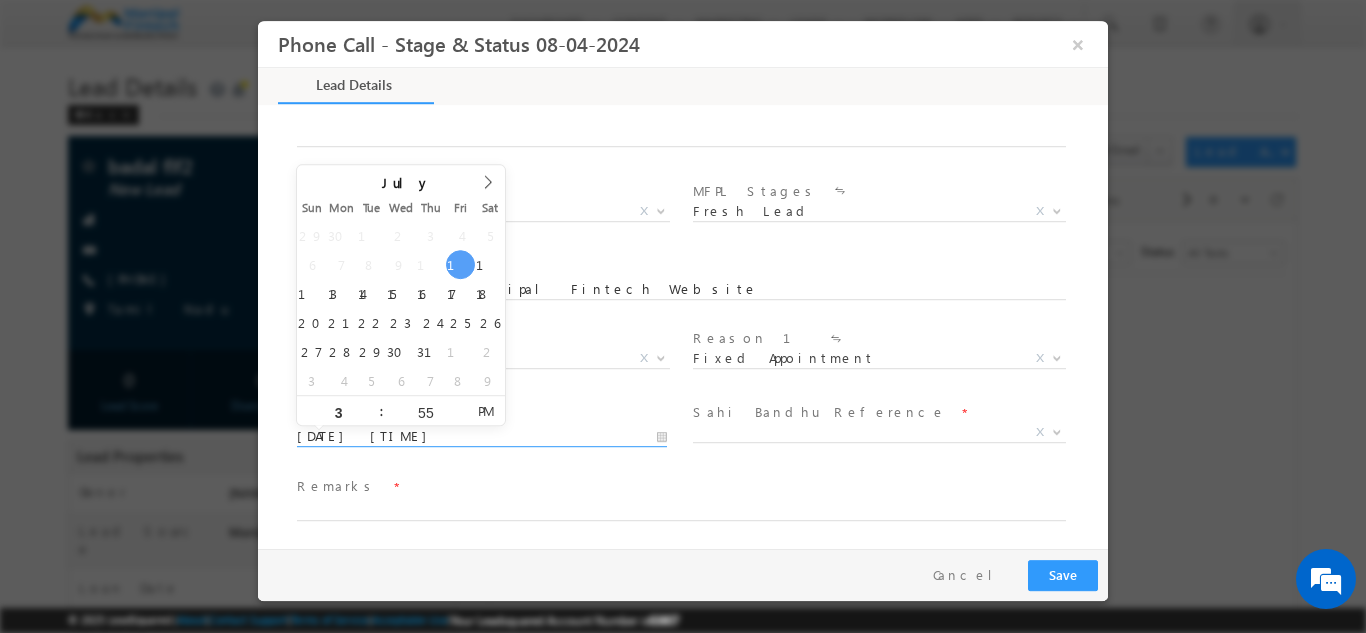 type on "07/11/25 3:55 PM" 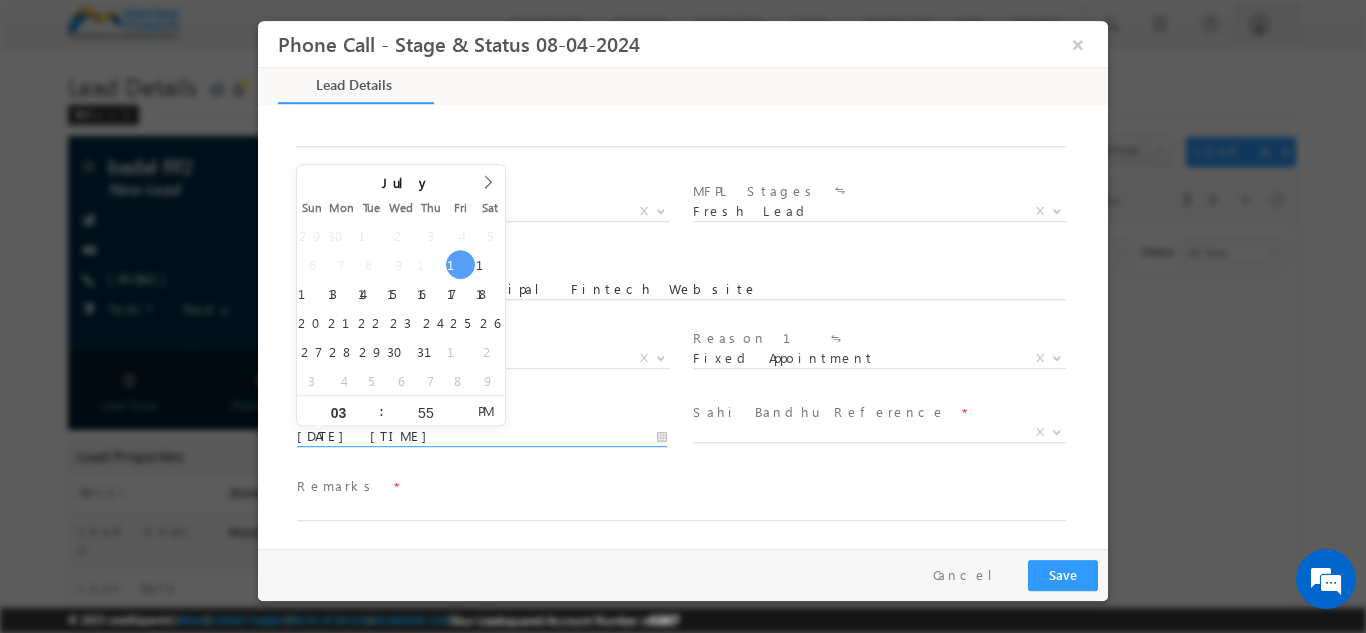 type 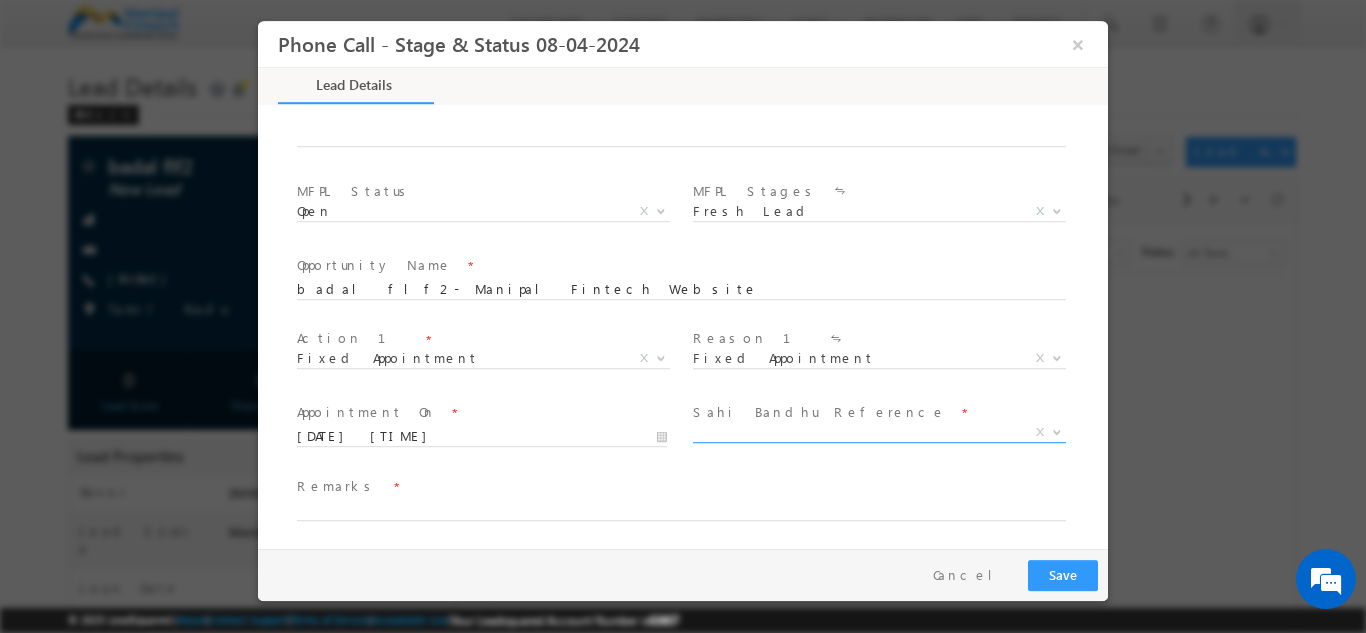 click on "Friends & Family
Social Media
Online Campaigns
Marketing Leaflets
Manipal Fintech Office
Manipal Fintech Agent
Through Bank Person
Not Ready to Share
Existing Customer
X" at bounding box center [887, 435] 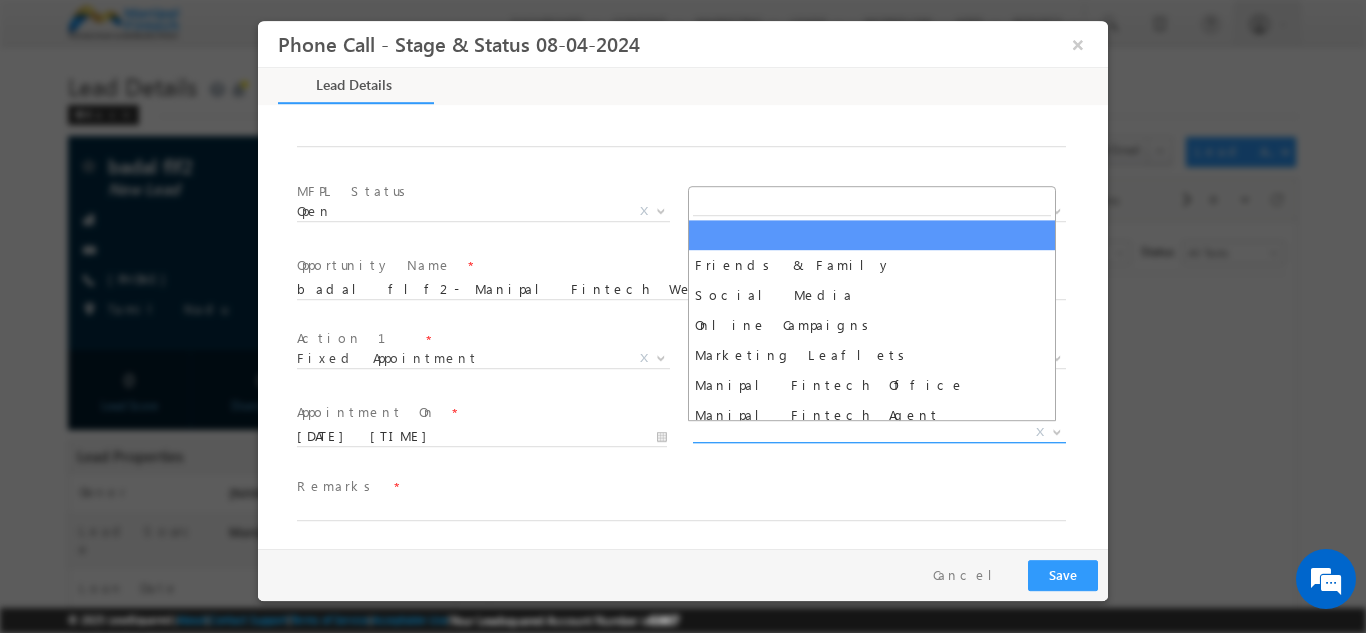 click on "X" at bounding box center (879, 432) 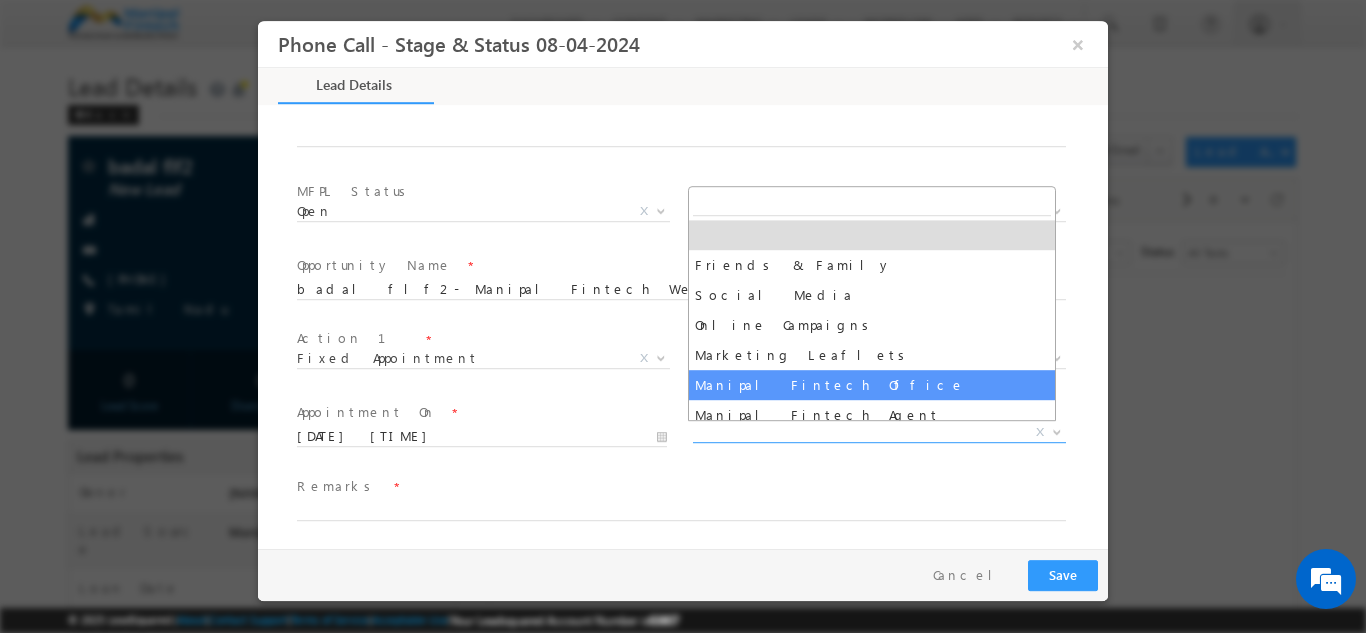 select on "Manipal Fintech Office" 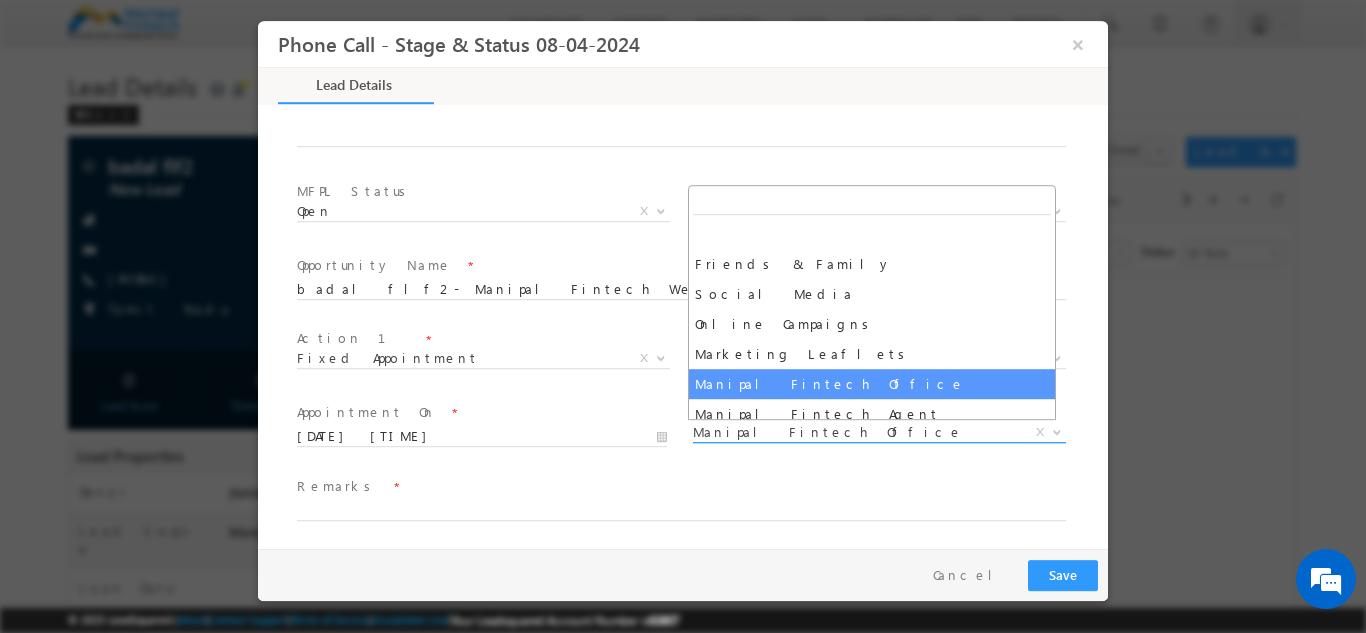 click on "Manipal Fintech Office" at bounding box center (855, 431) 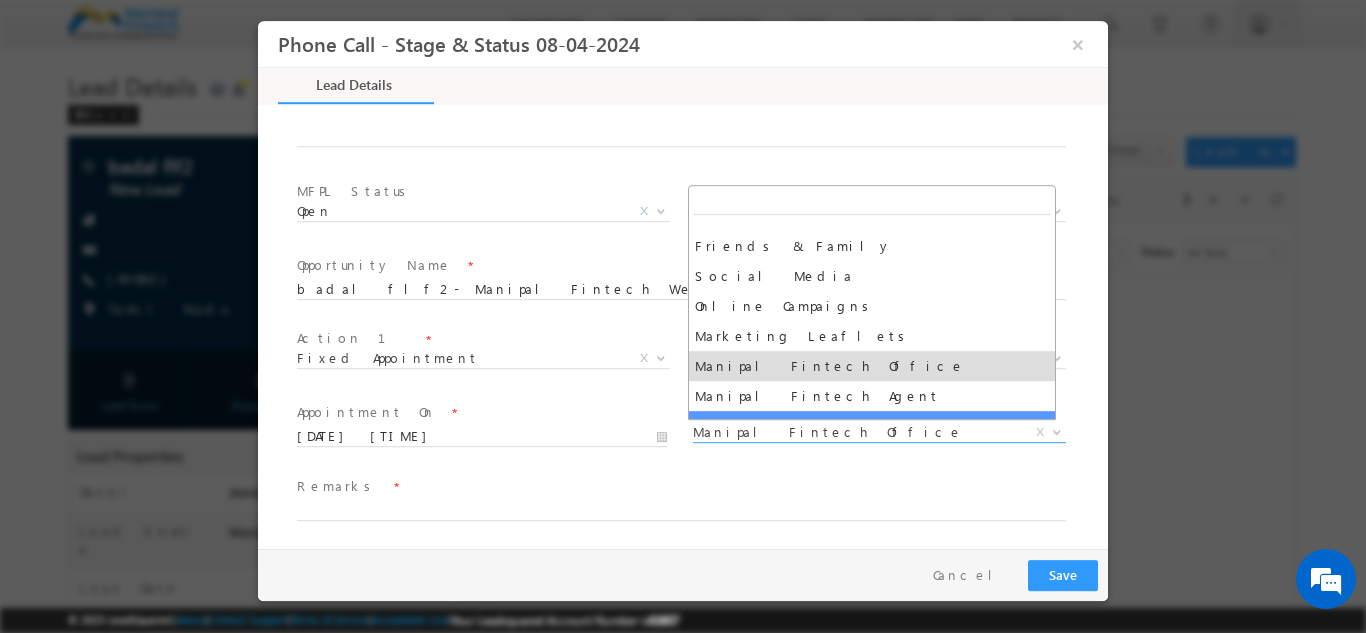scroll, scrollTop: 15, scrollLeft: 0, axis: vertical 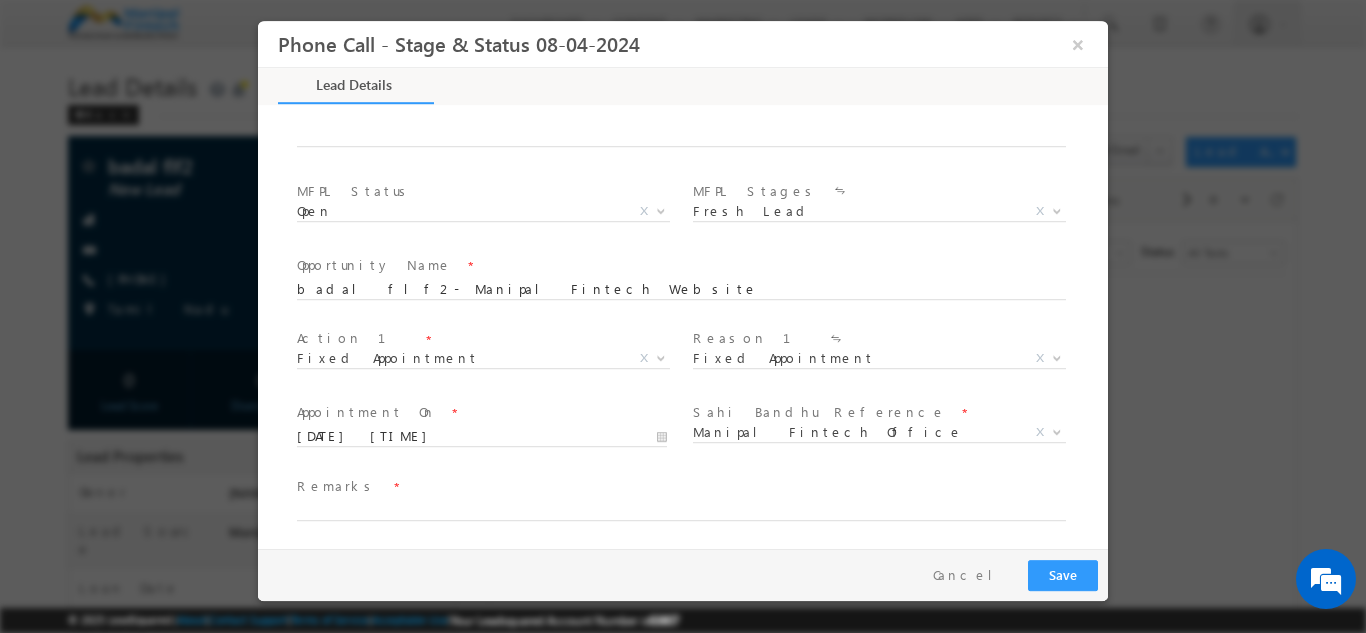 click at bounding box center [670, 309] 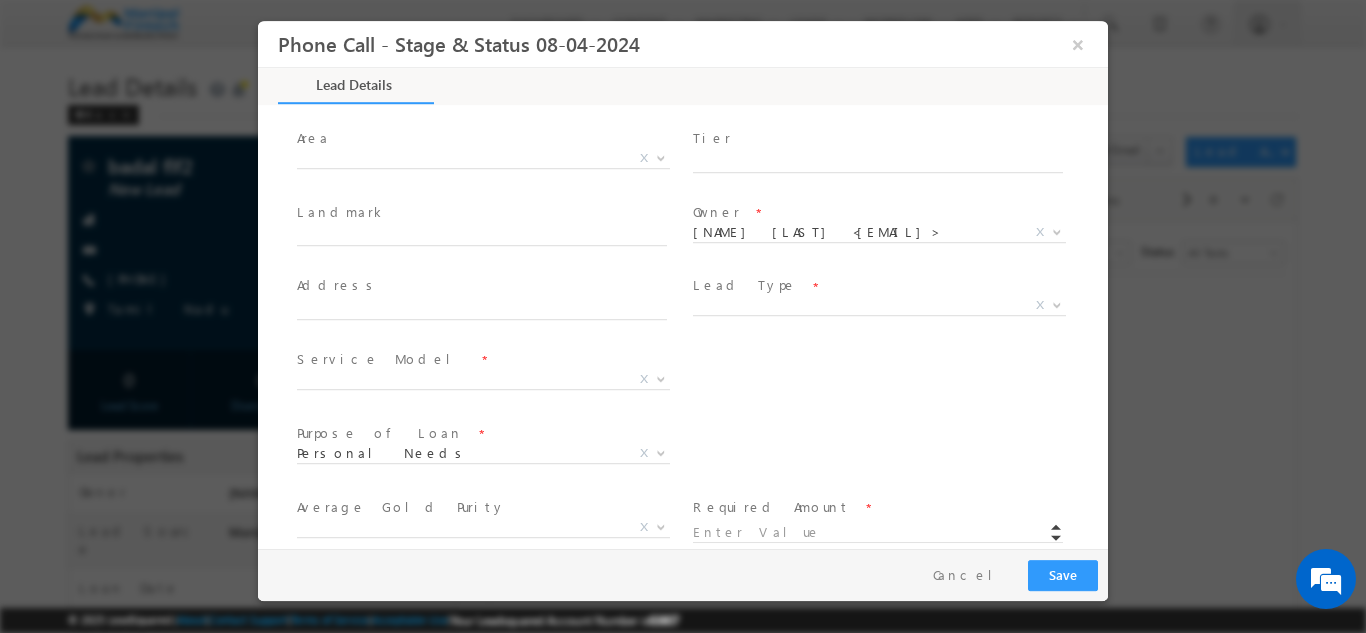 scroll, scrollTop: 285, scrollLeft: 0, axis: vertical 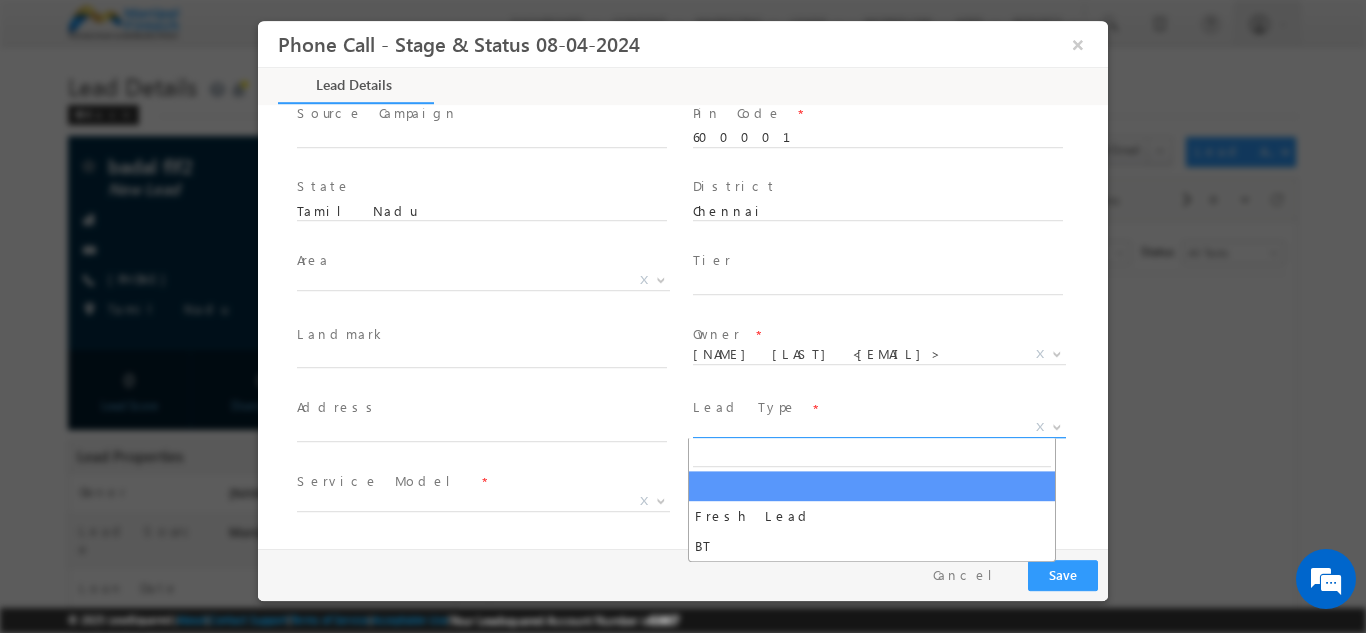 click on "X" at bounding box center [879, 427] 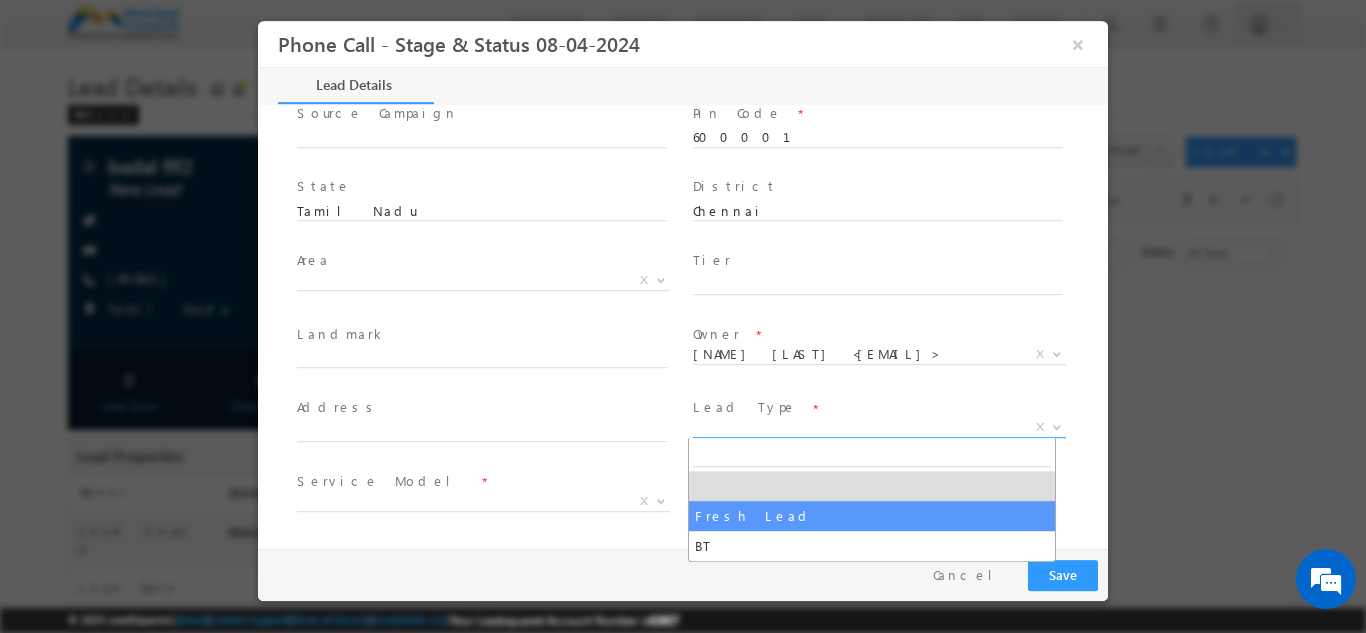 select on "Fresh Lead" 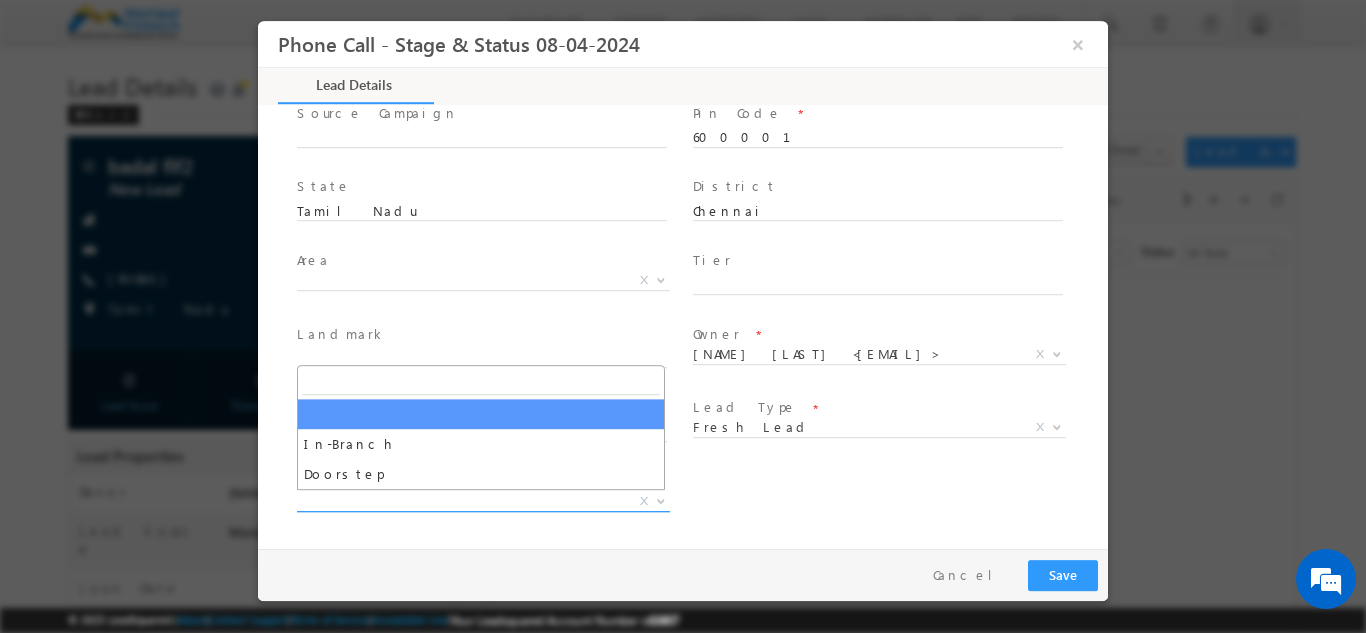 click on "X" at bounding box center [483, 501] 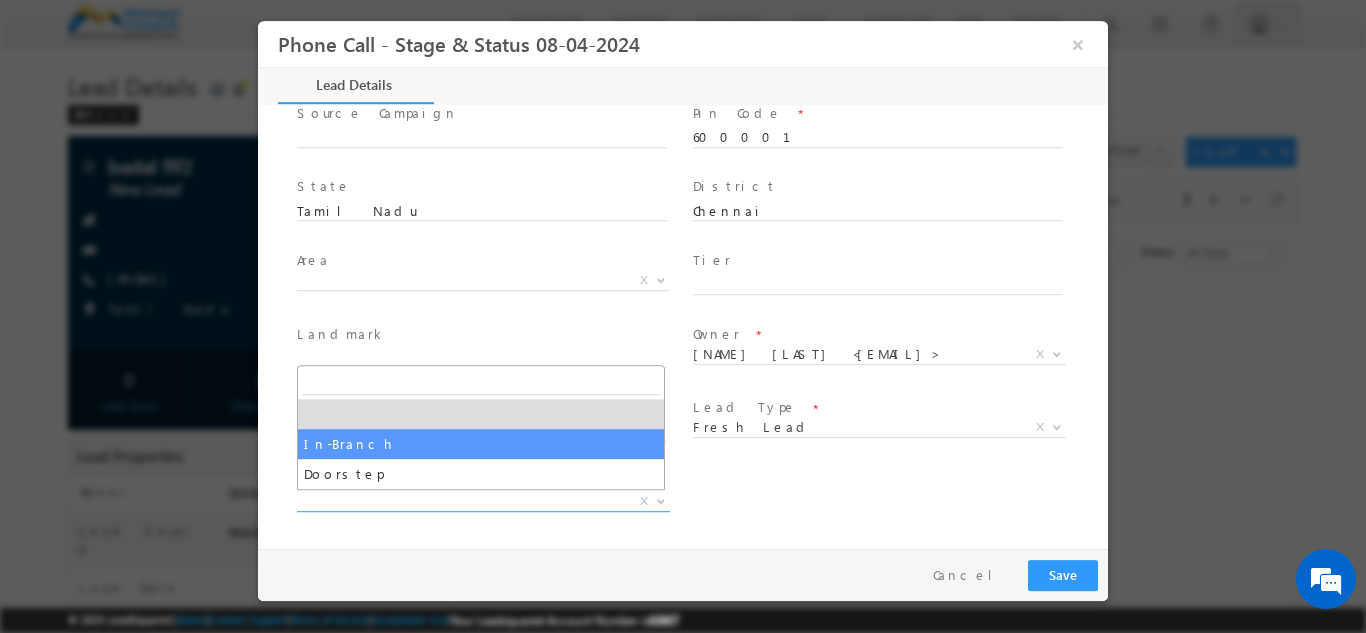 select on "In-Branch" 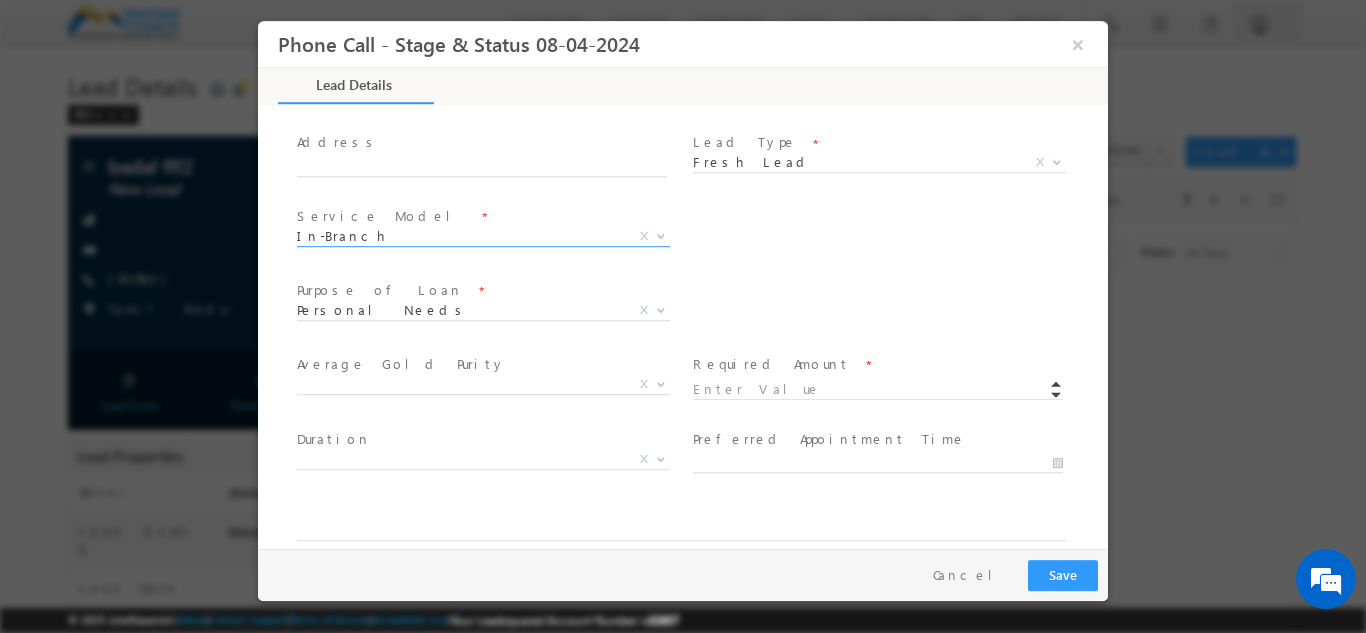scroll, scrollTop: 592, scrollLeft: 0, axis: vertical 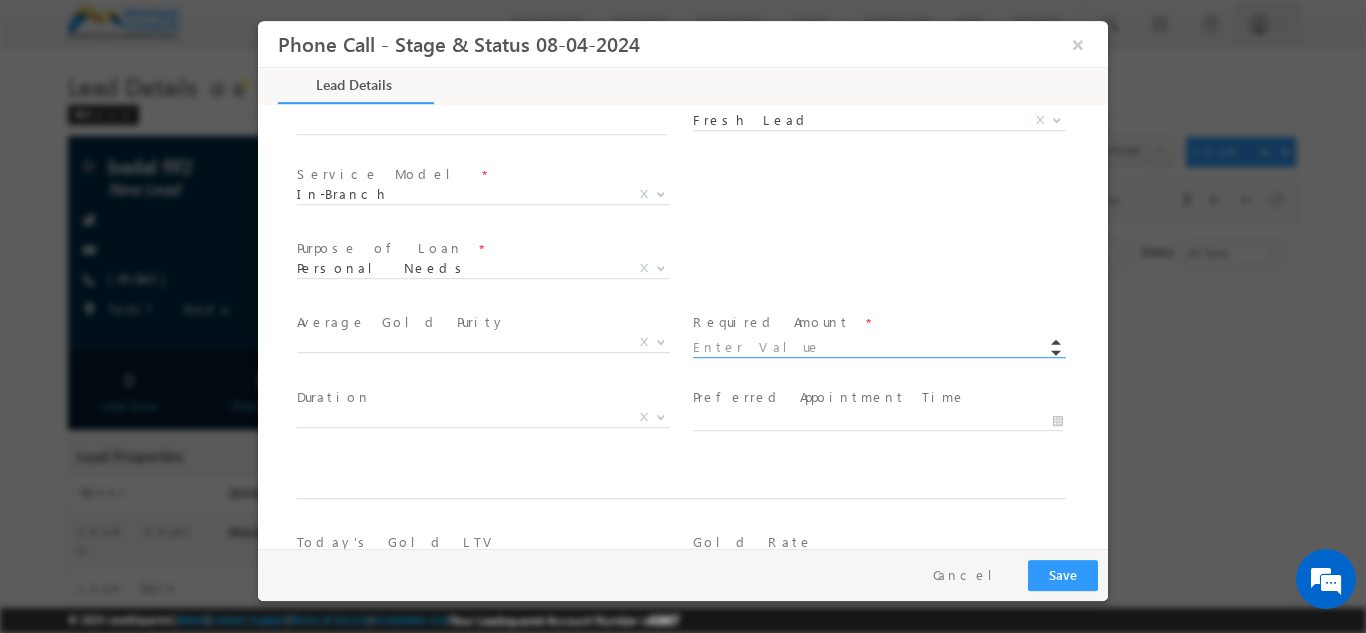 click at bounding box center [878, 347] 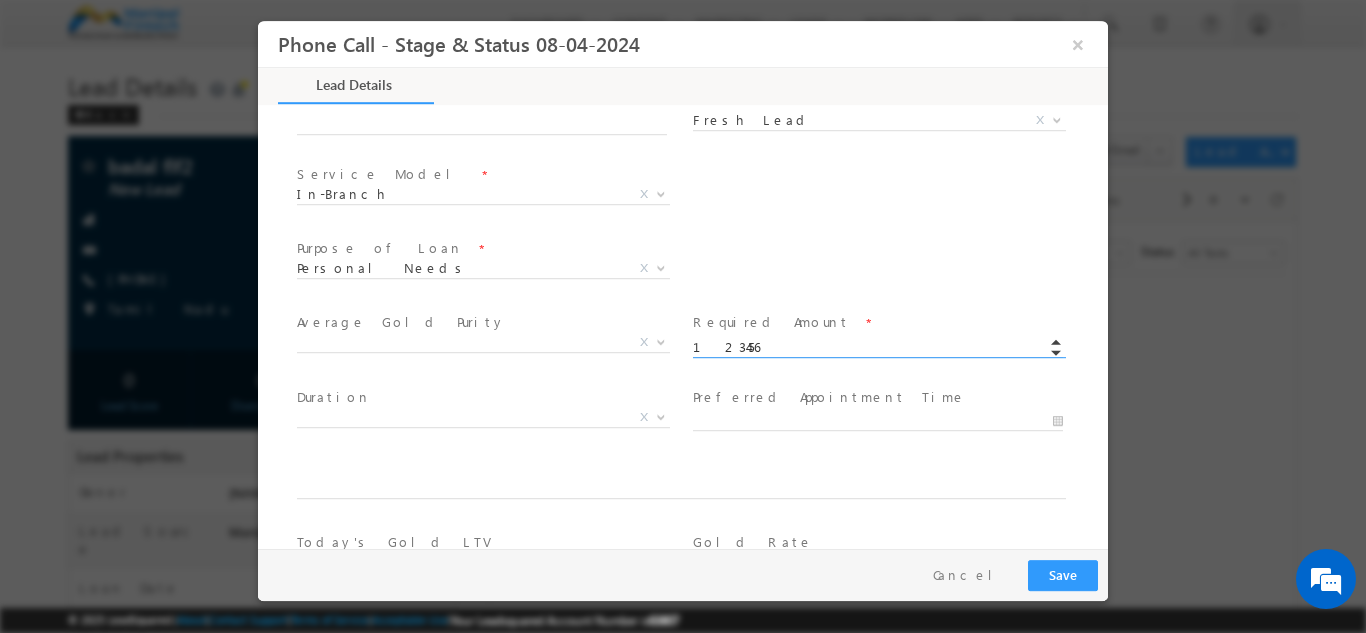 type on "123456.00" 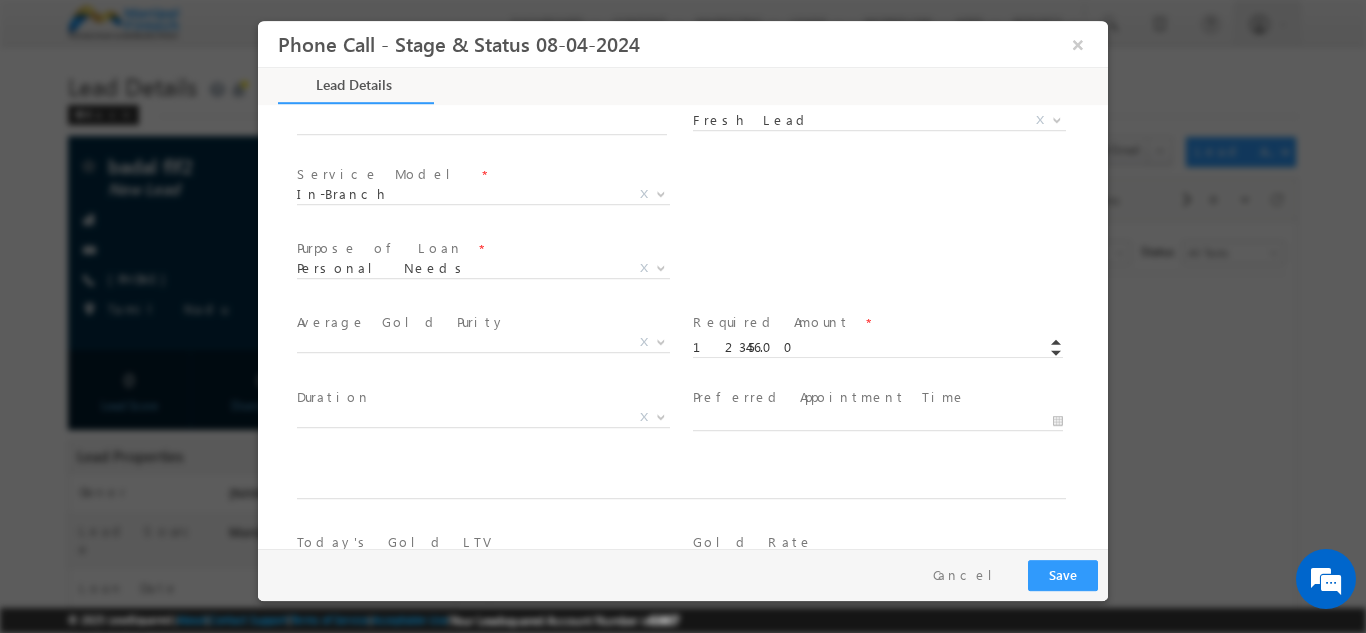 click on "Service Model
*
In-Branch
Doorstep
In-Branch X
BT-Existing Bank/ NBFC
*
HDFC Bank
ICICI Bank
AXIS Bank
DCB Bank
CSB Bank
Federal Bank
State Bank of India
Punjab National Bank
Muthoot Finance
Muthoot Fincorp
Manappuram
Bajaj Finance
IIFL
SBFC
Local Lender
X" at bounding box center (700, 196) 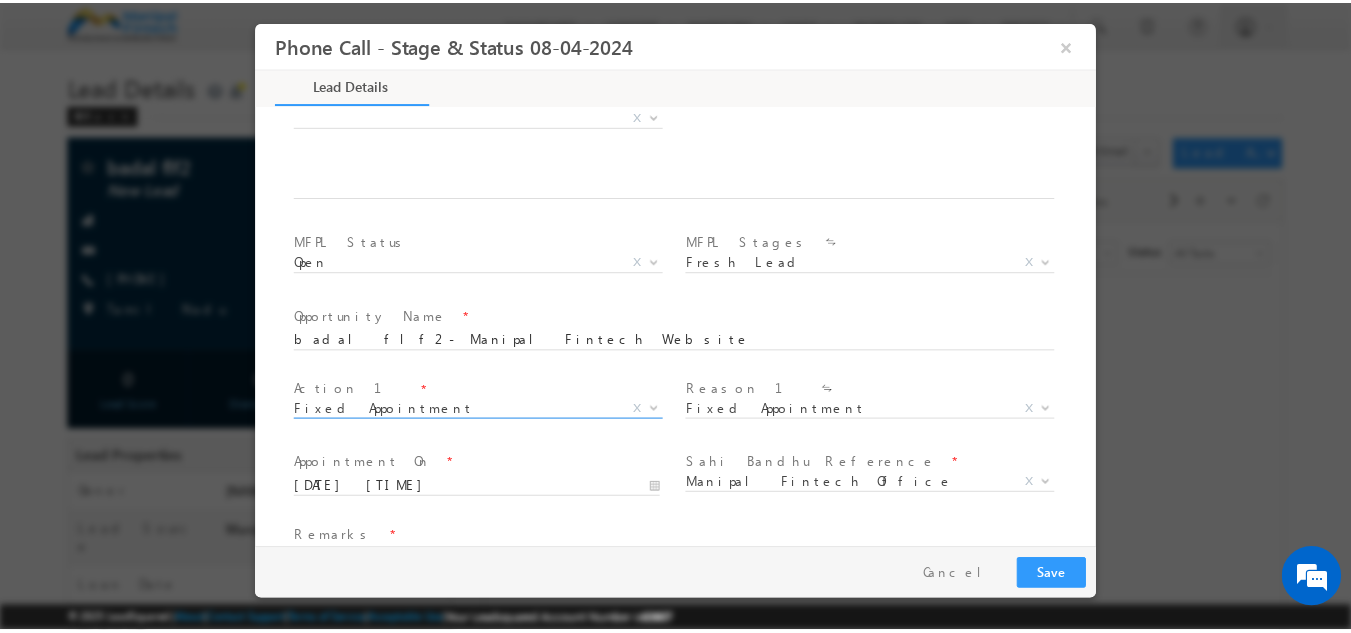 scroll, scrollTop: 1168, scrollLeft: 0, axis: vertical 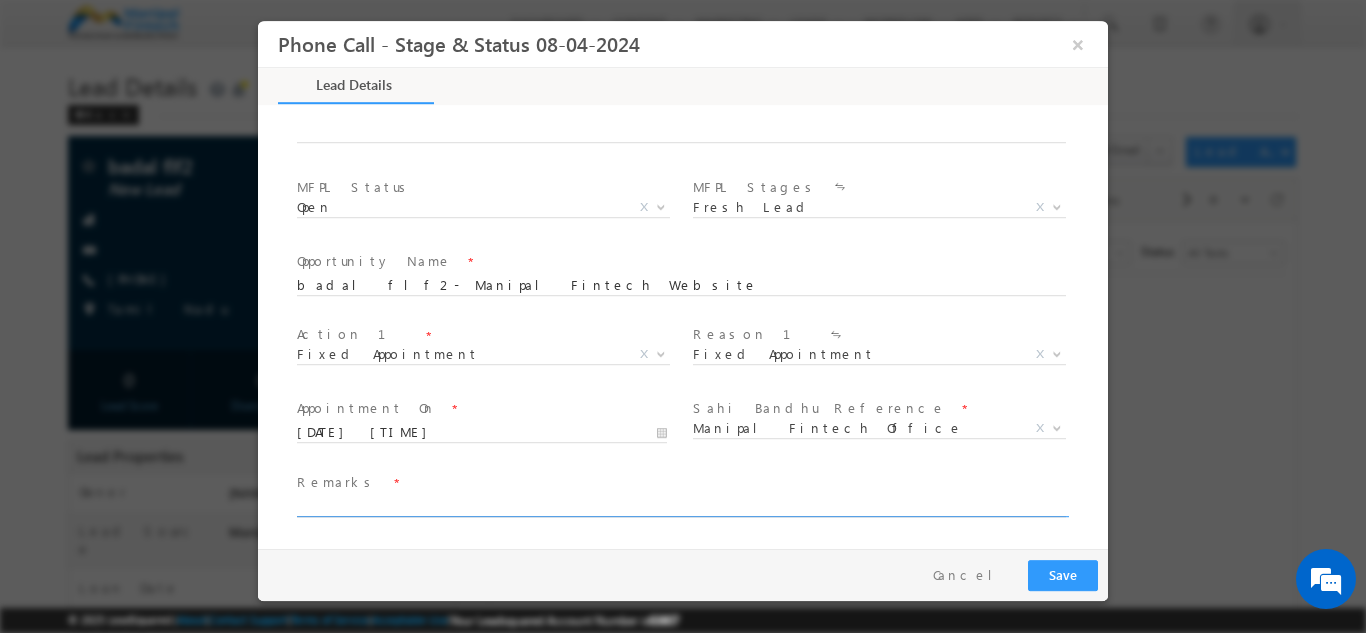 click at bounding box center (681, 506) 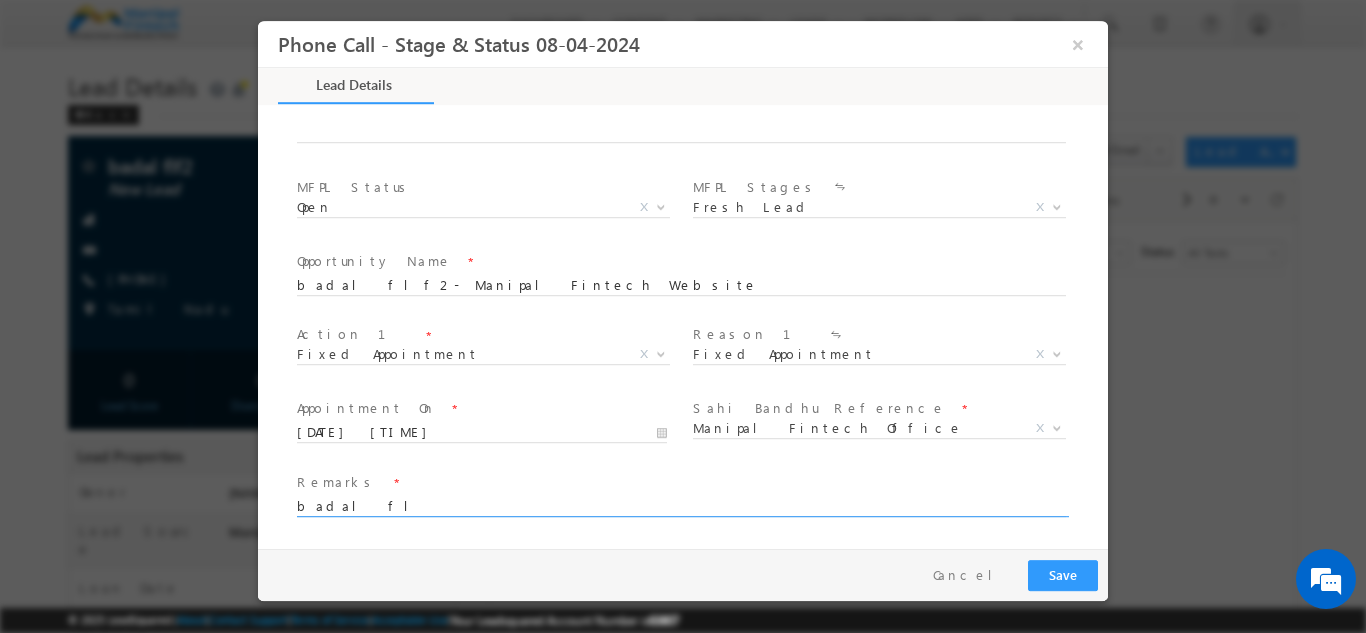 type on "badal fl" 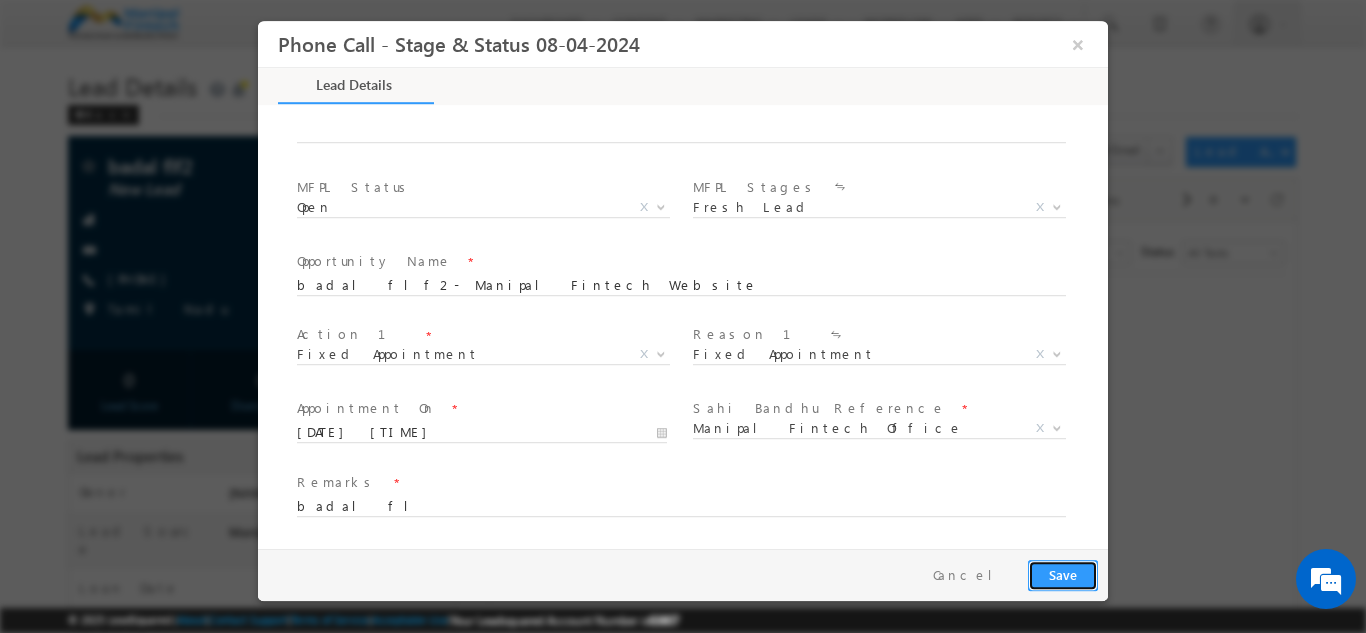 click on "Save" at bounding box center (1063, 574) 